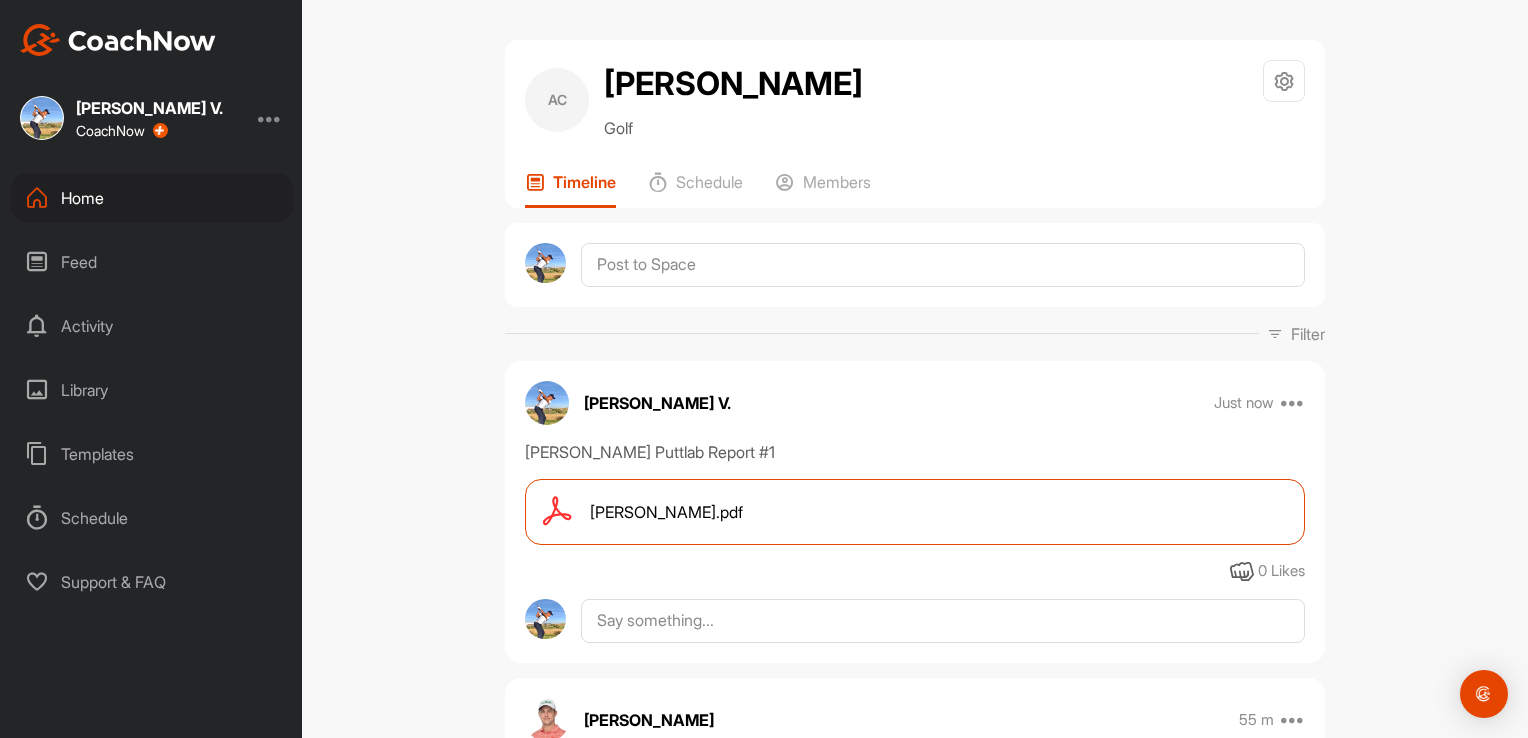 scroll, scrollTop: 0, scrollLeft: 0, axis: both 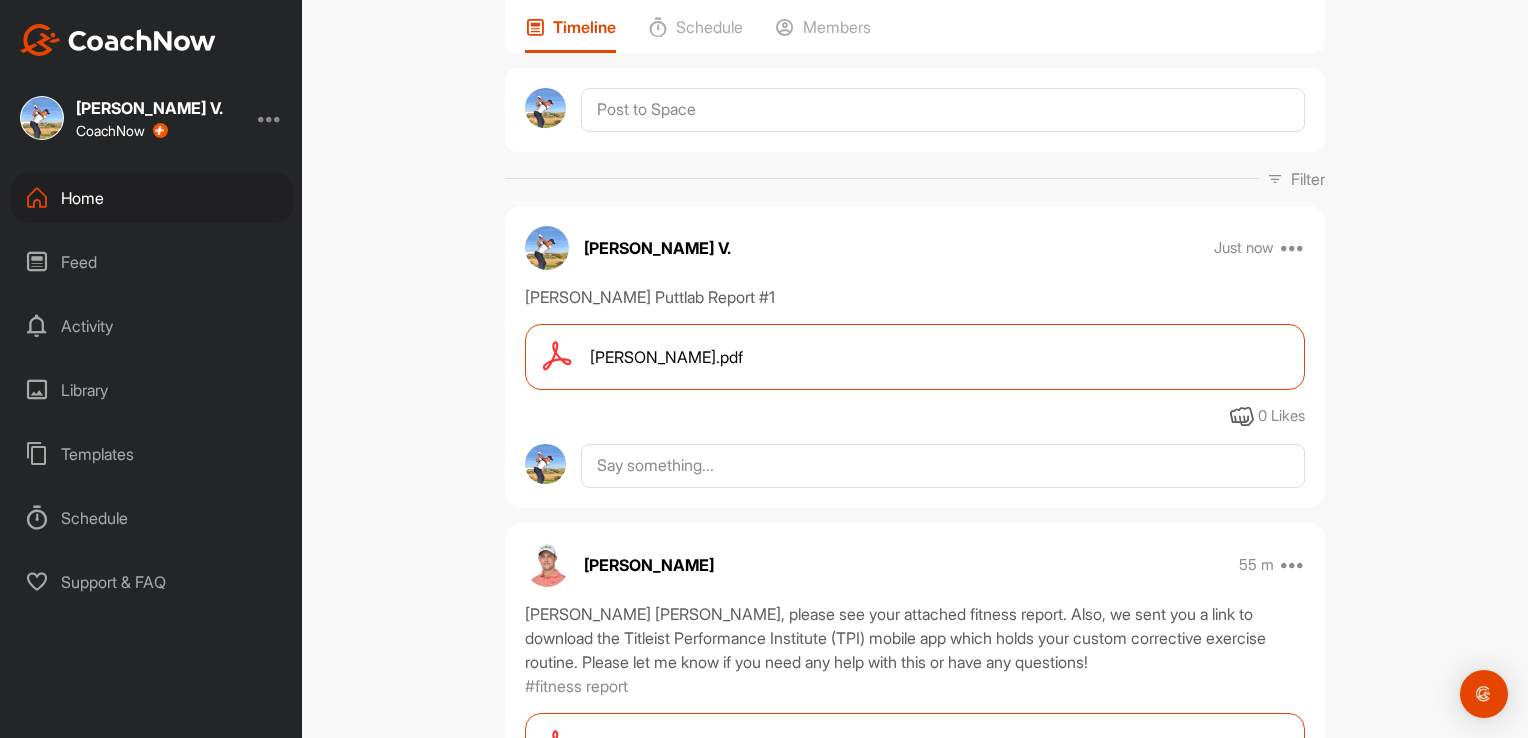 click on "Home" at bounding box center (152, 198) 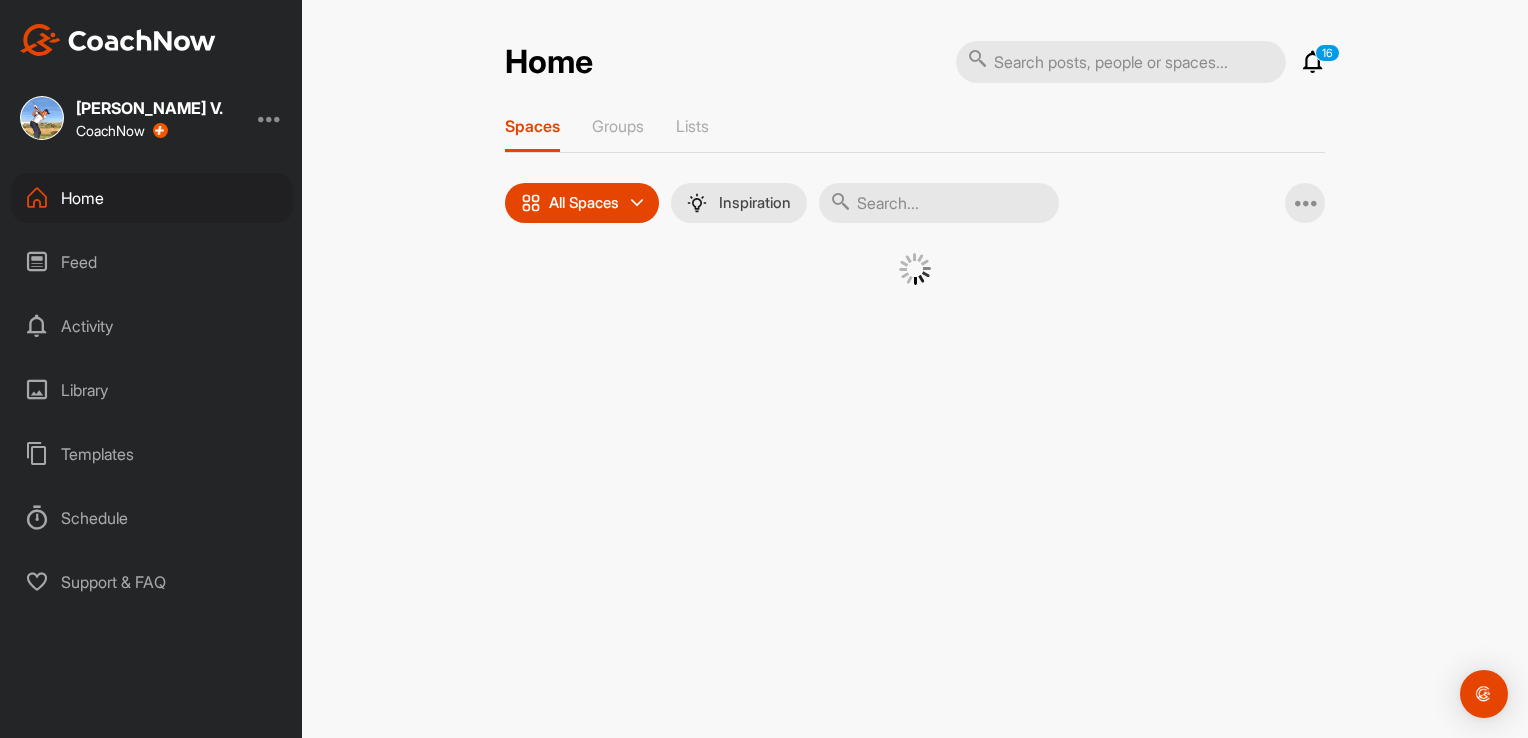click at bounding box center (939, 203) 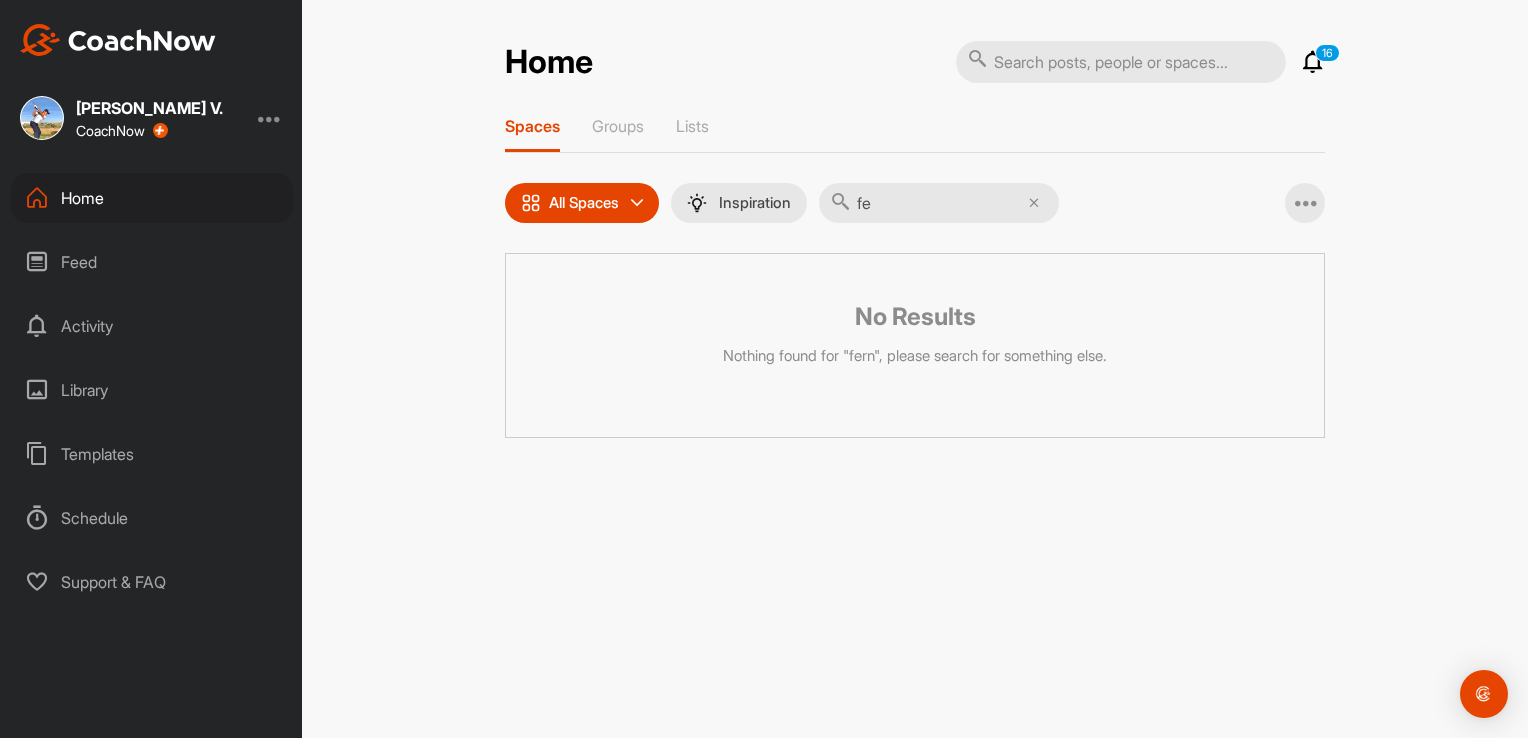 type on "f" 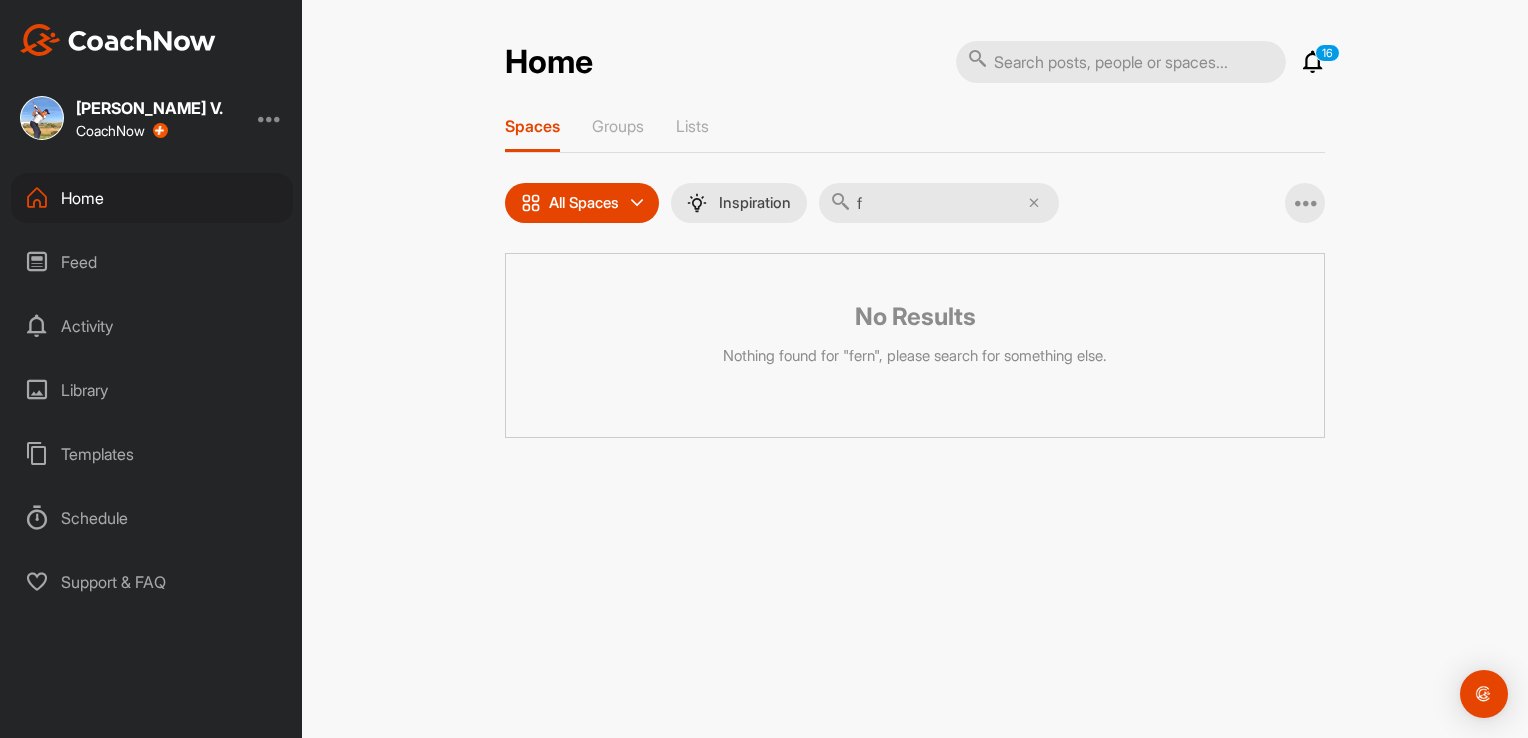 type 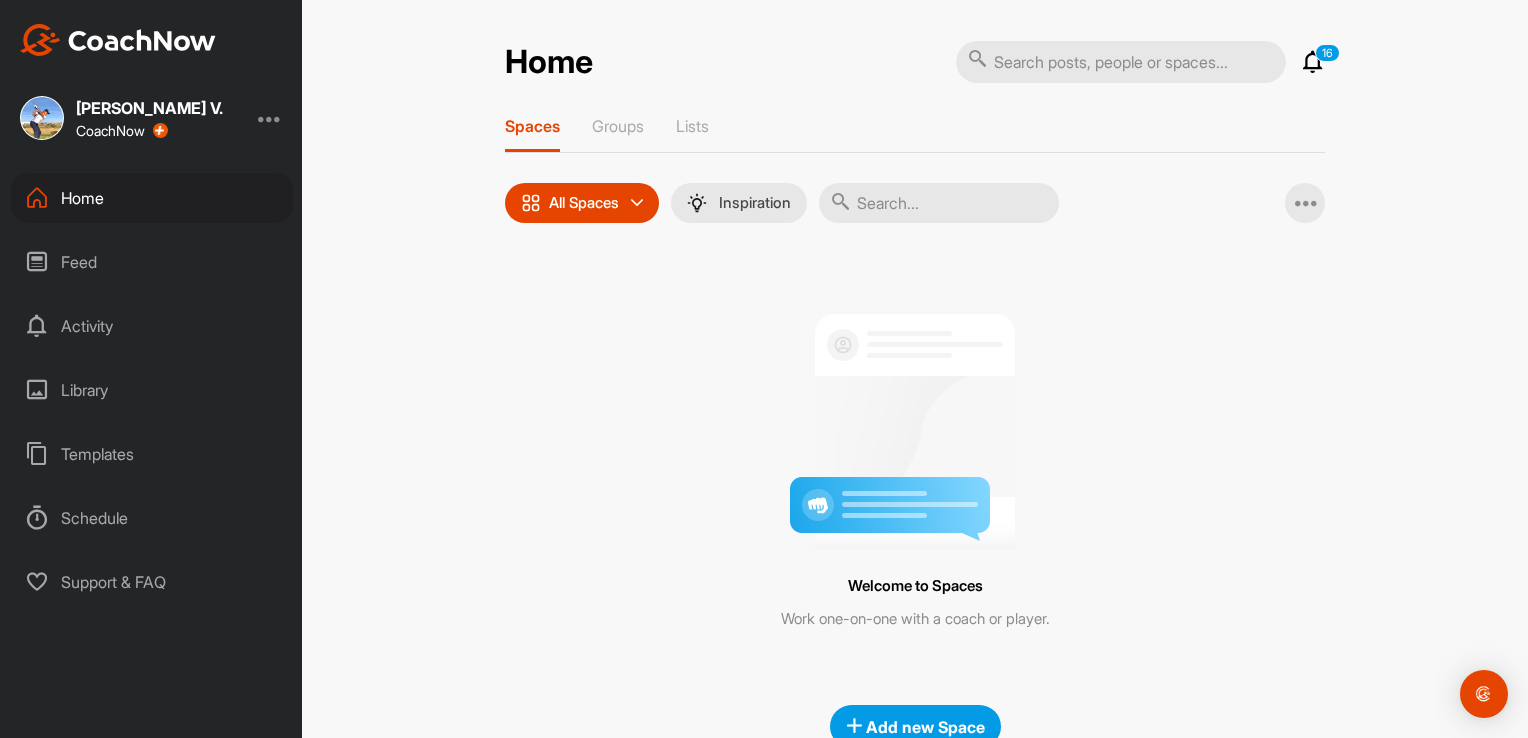 click on "Home" at bounding box center [152, 198] 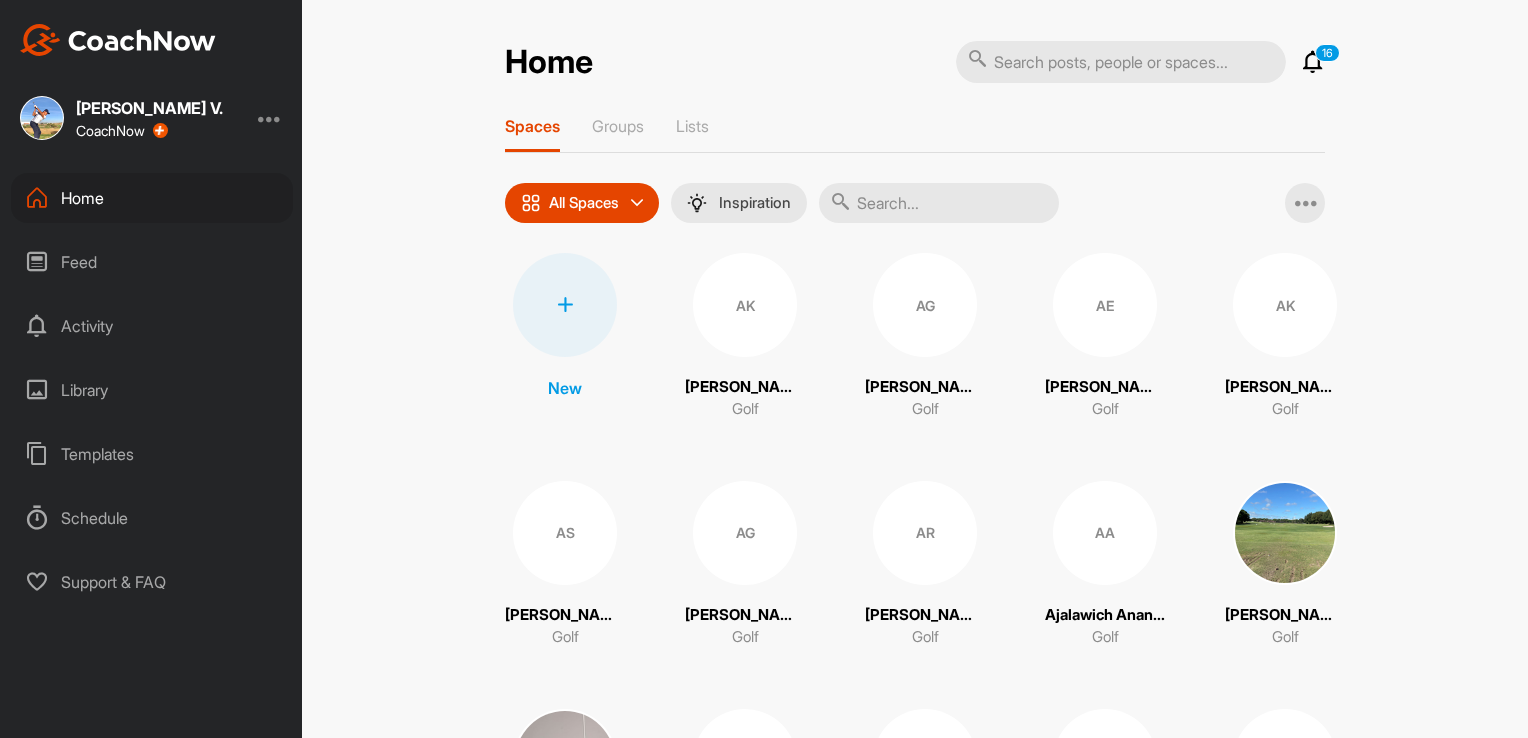 scroll, scrollTop: 0, scrollLeft: 0, axis: both 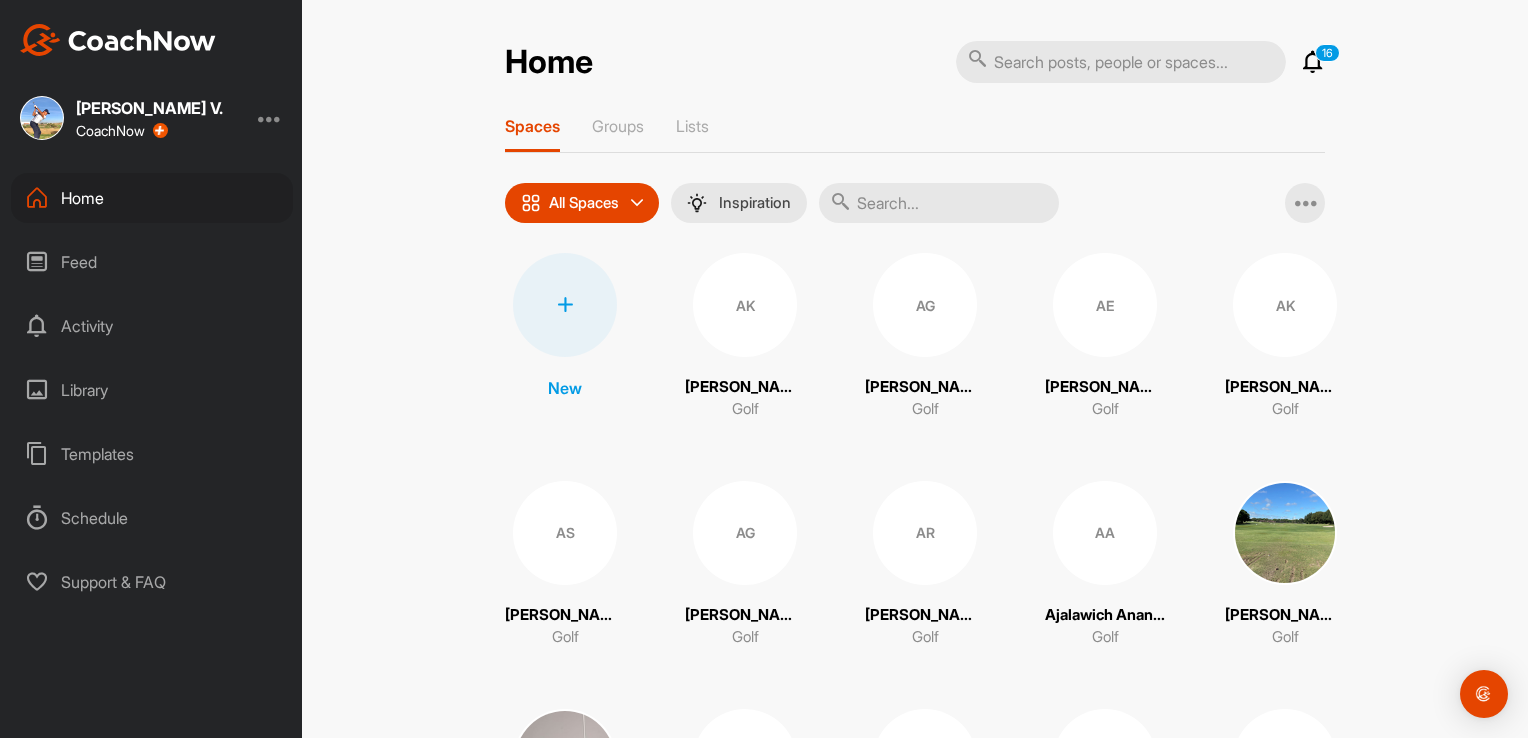 click at bounding box center [939, 203] 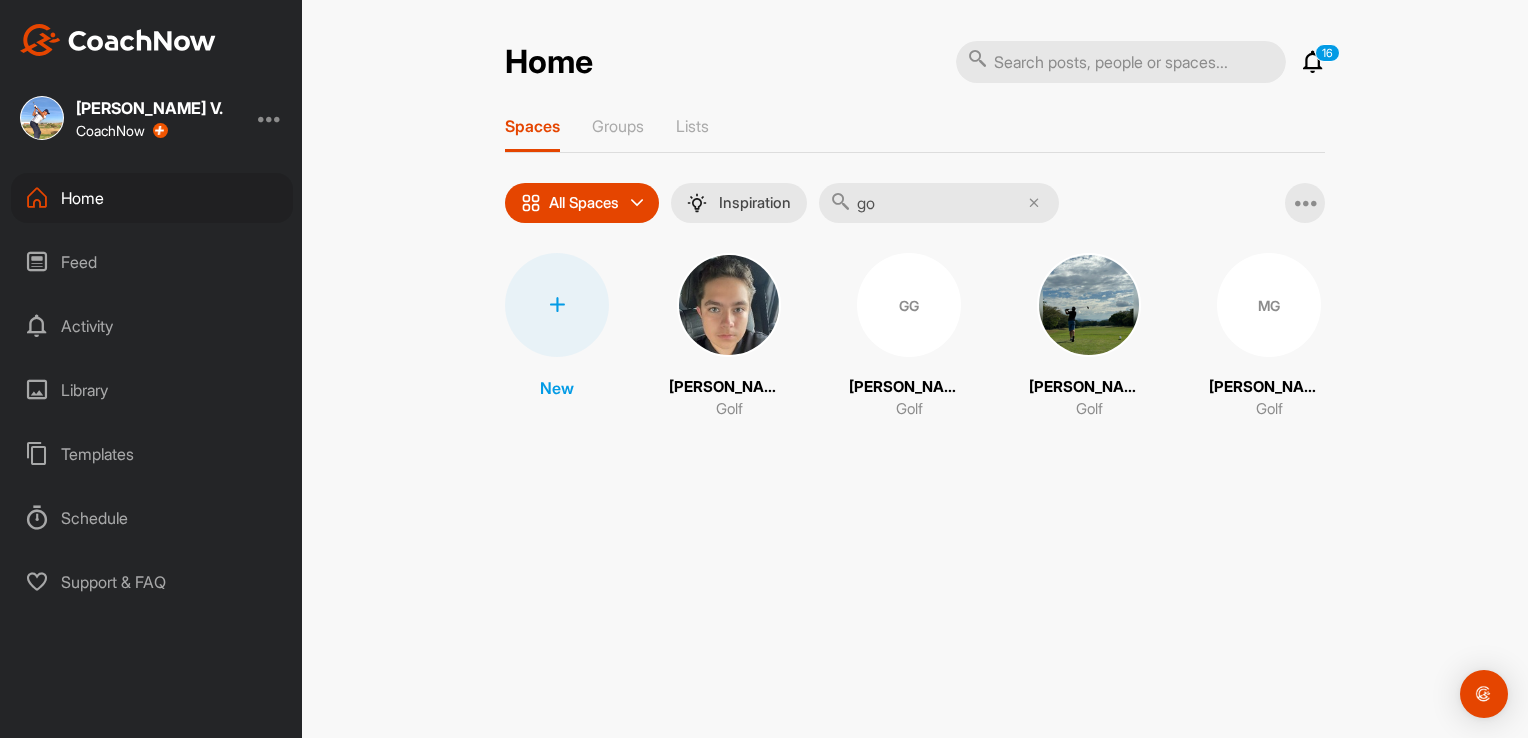 type on "g" 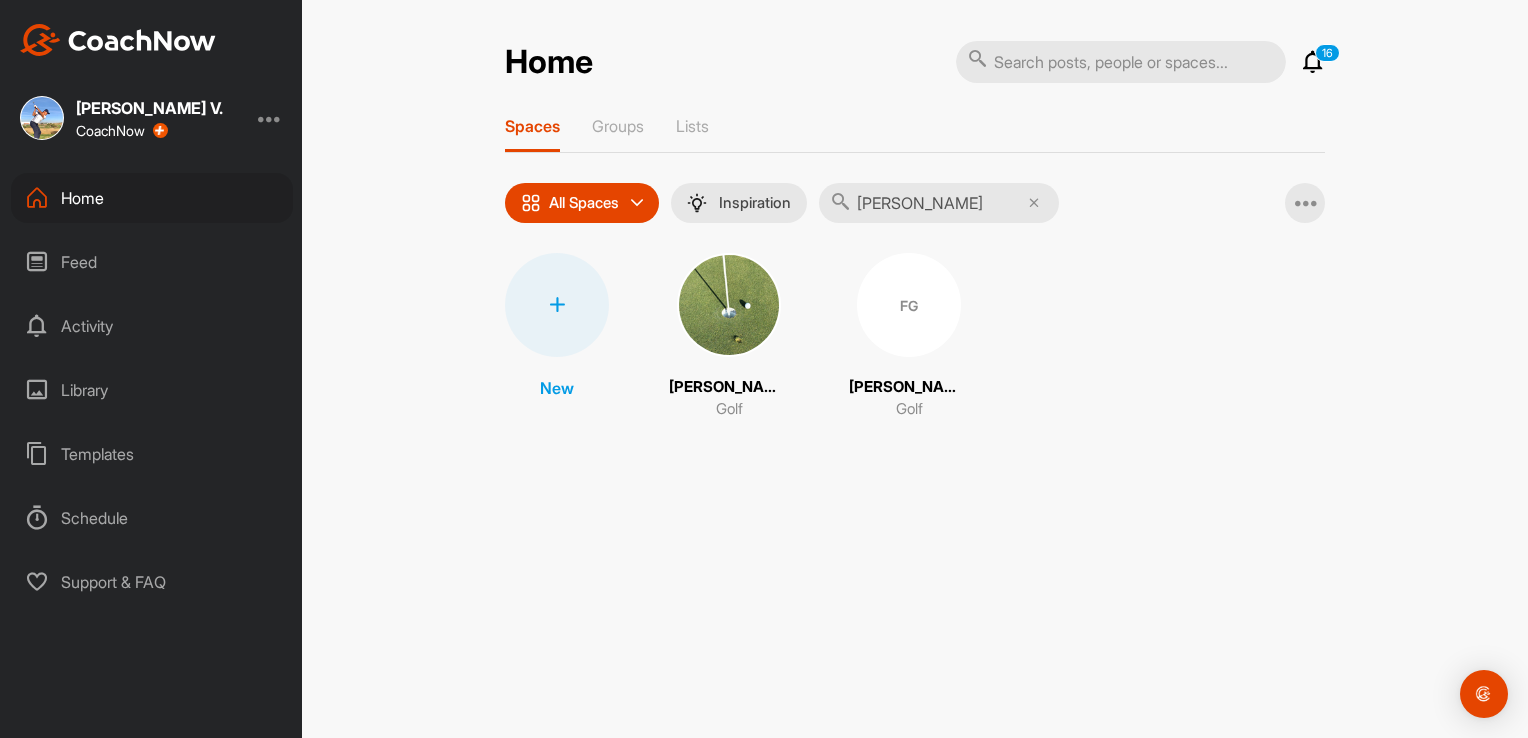 type on "fernando" 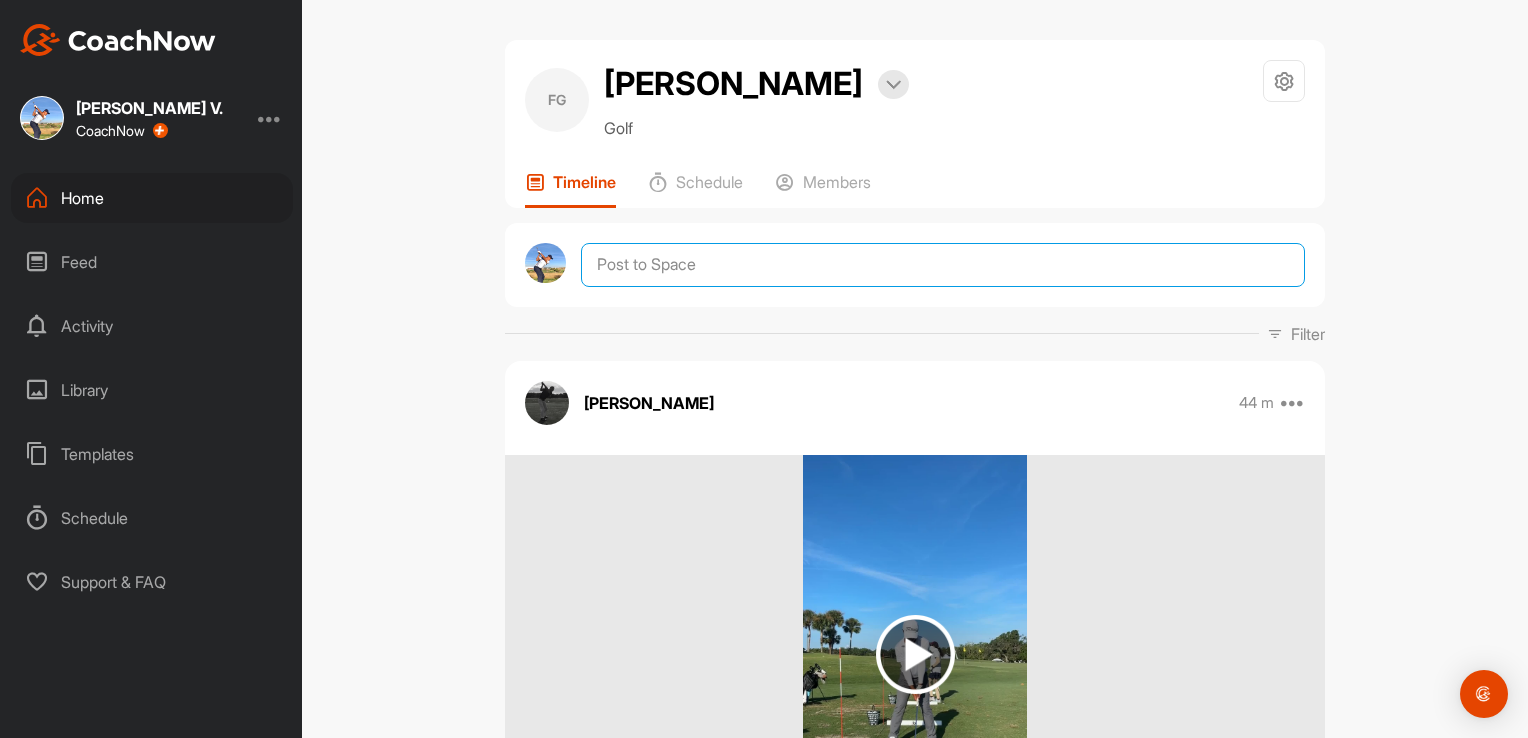 click at bounding box center [943, 265] 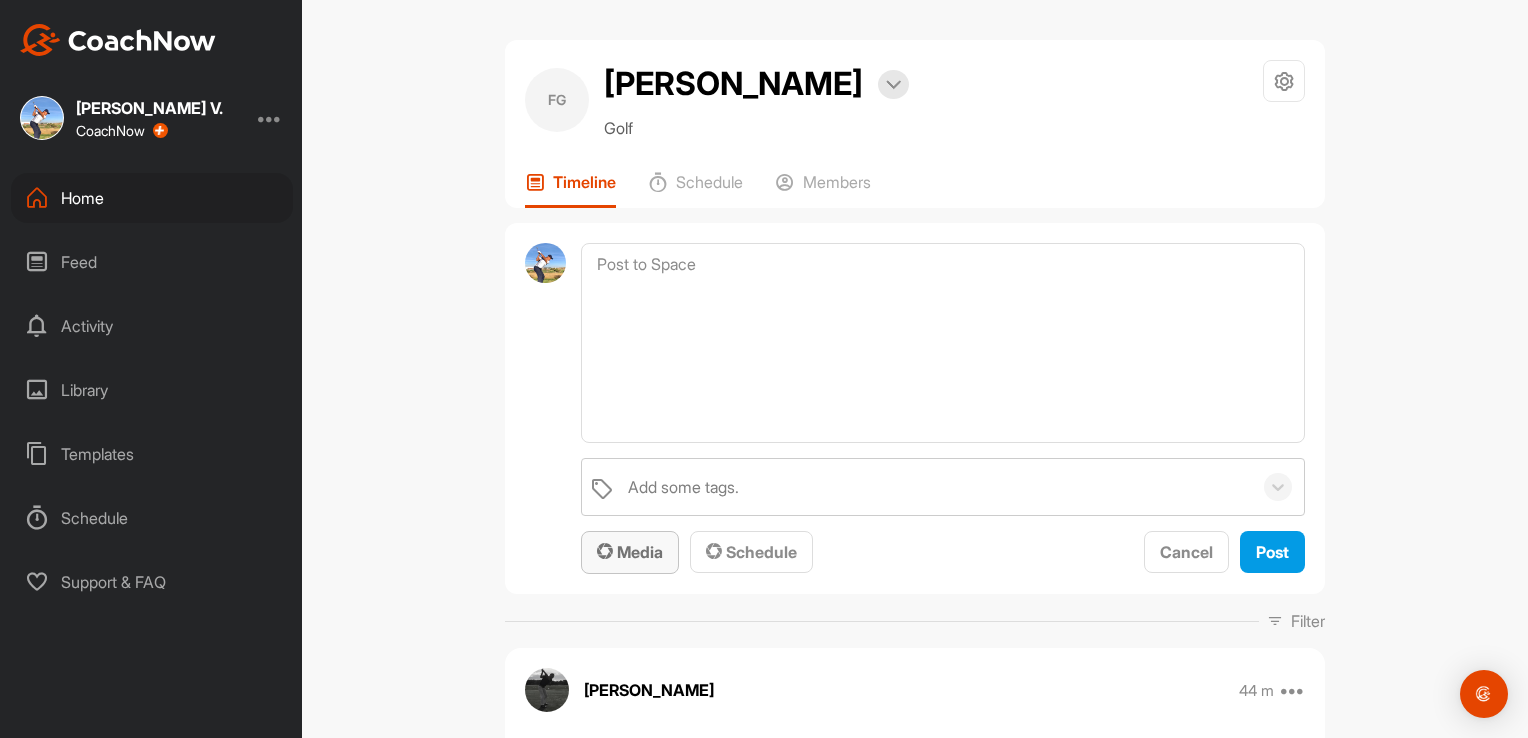 click on "Media" at bounding box center (630, 552) 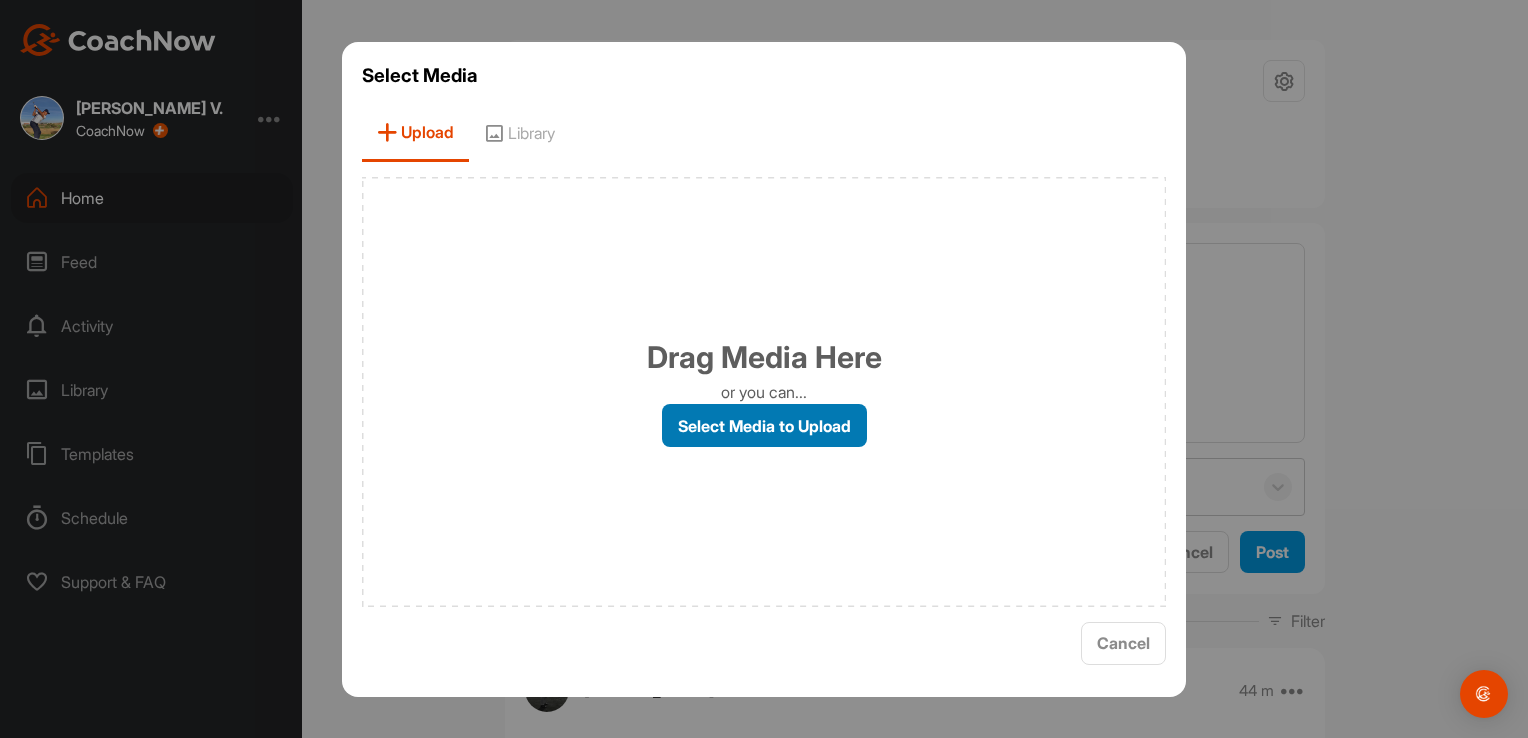 click on "Select Media to Upload" at bounding box center (764, 425) 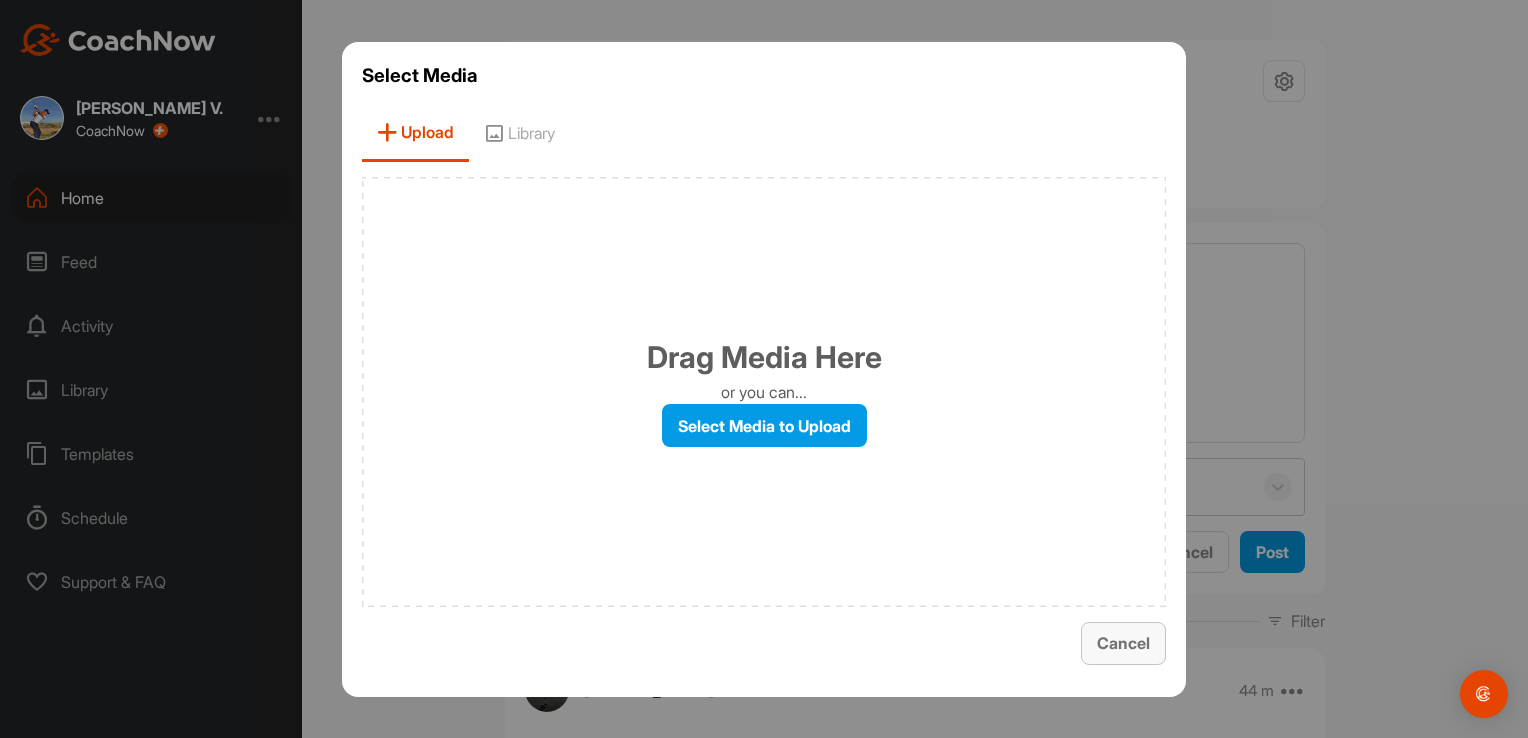 click on "Cancel" at bounding box center (1123, 643) 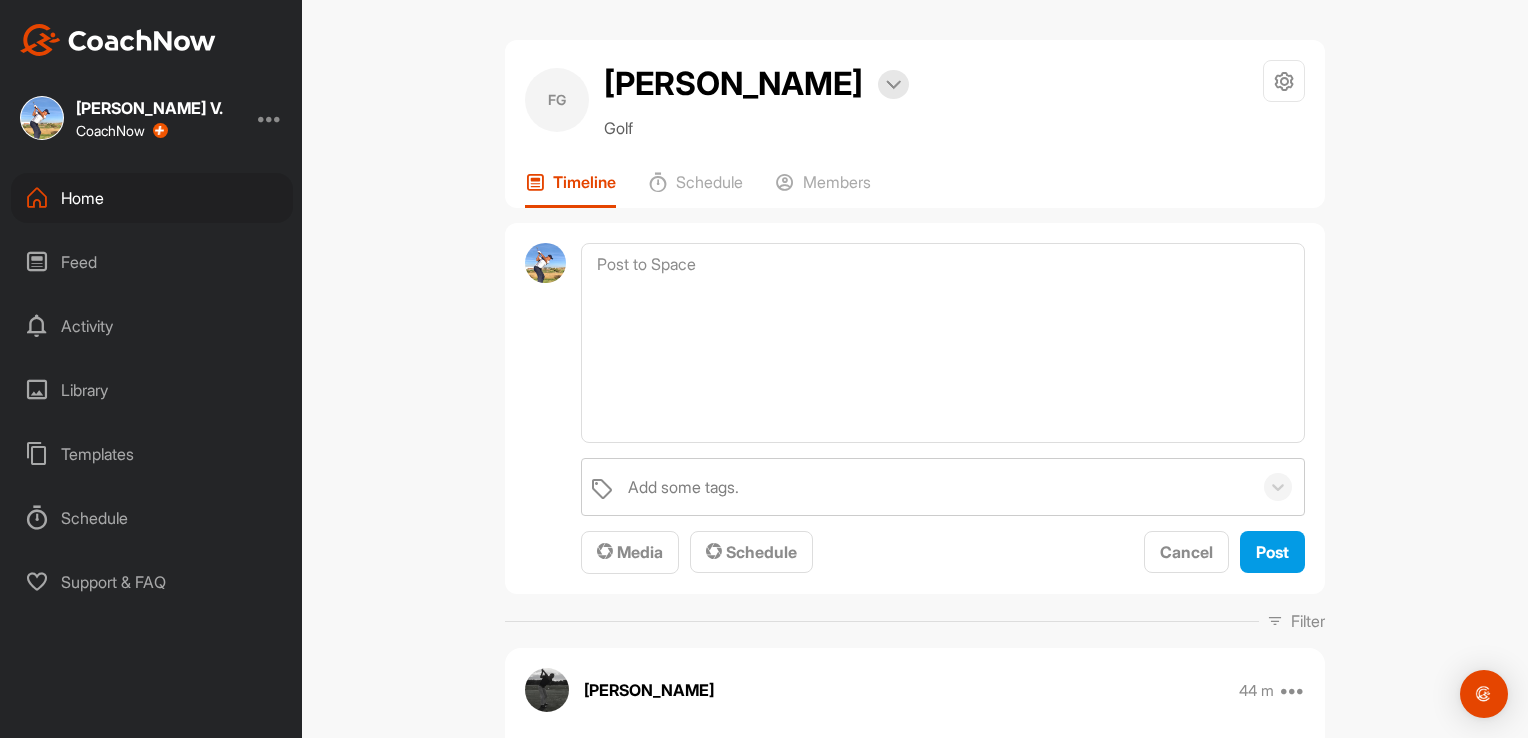 click on "Home" at bounding box center (152, 198) 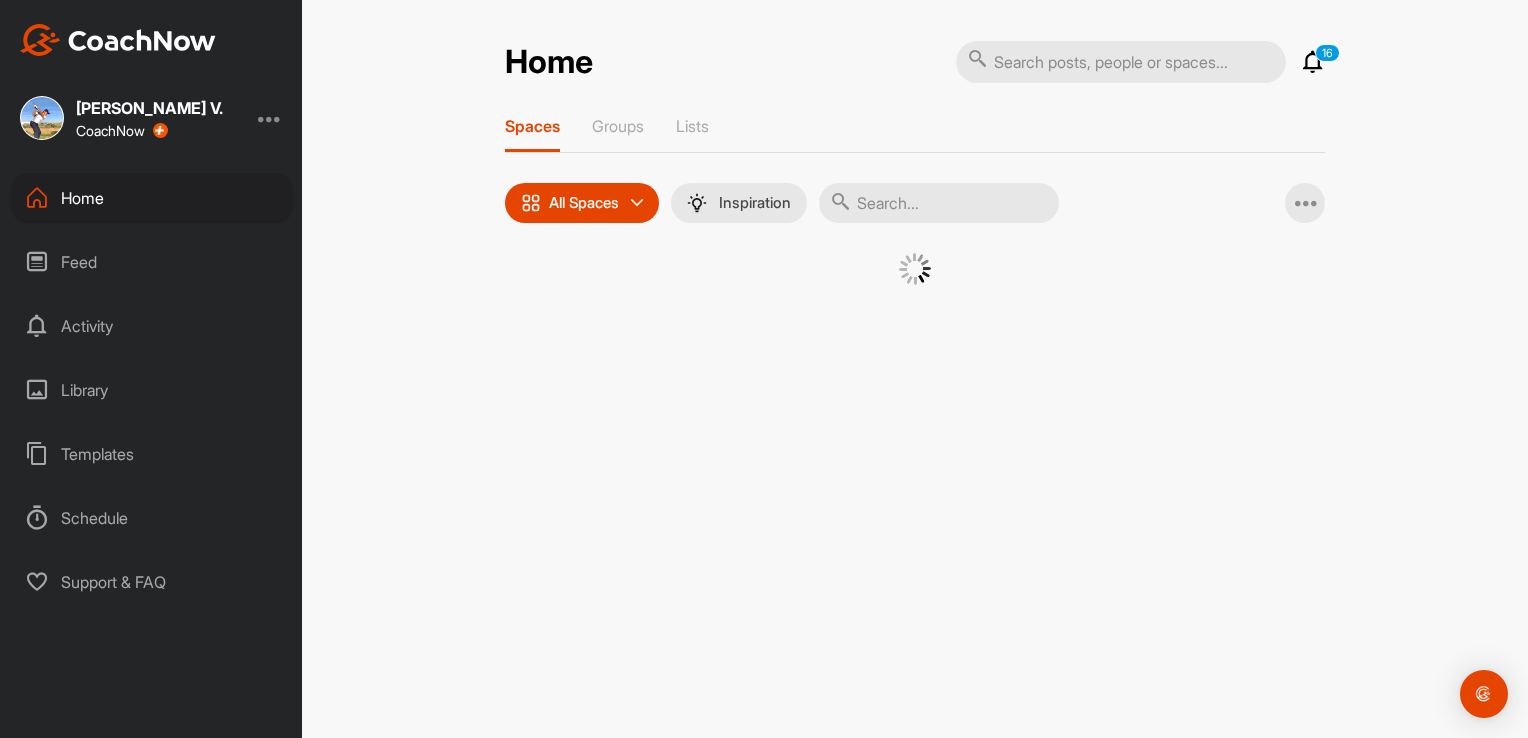 click at bounding box center (939, 203) 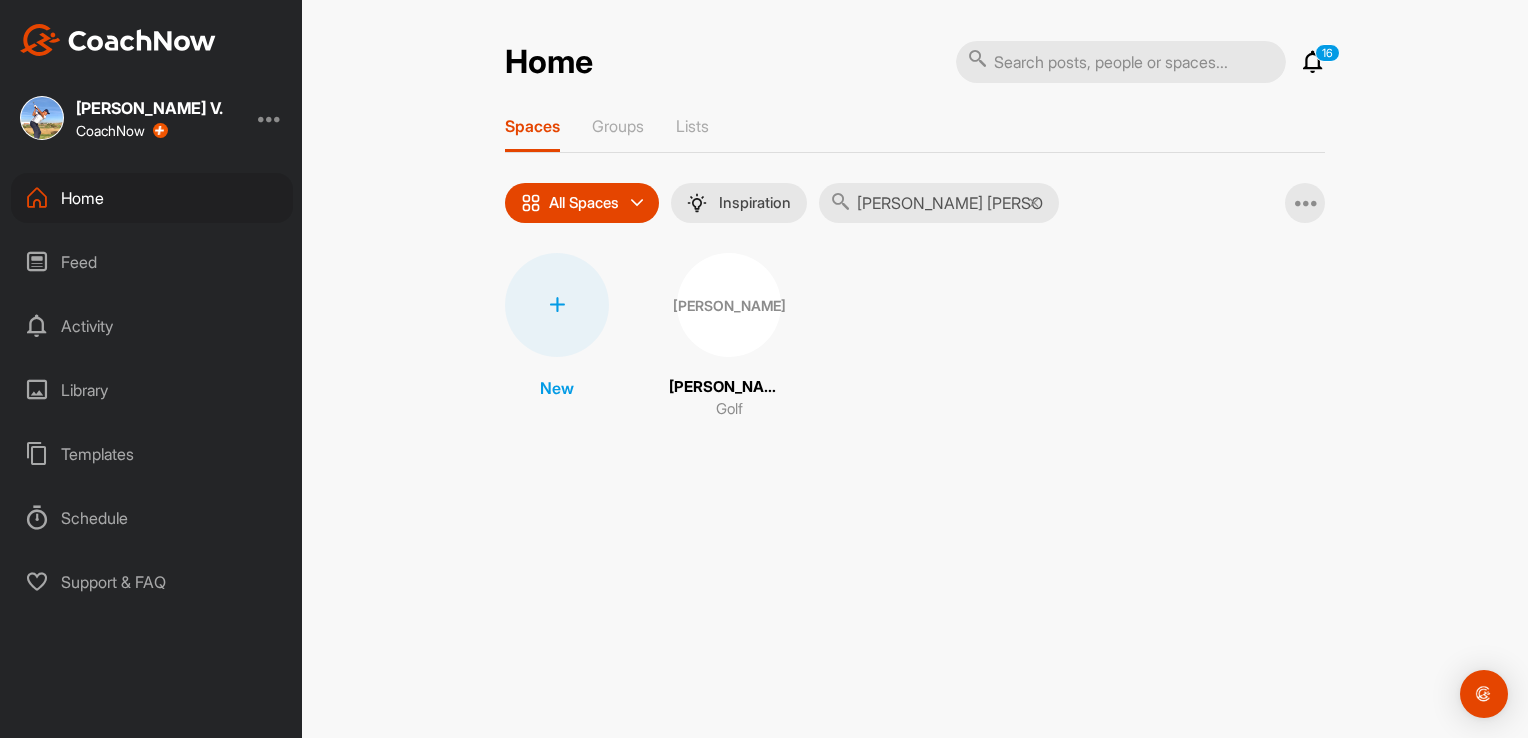type on "jose maria" 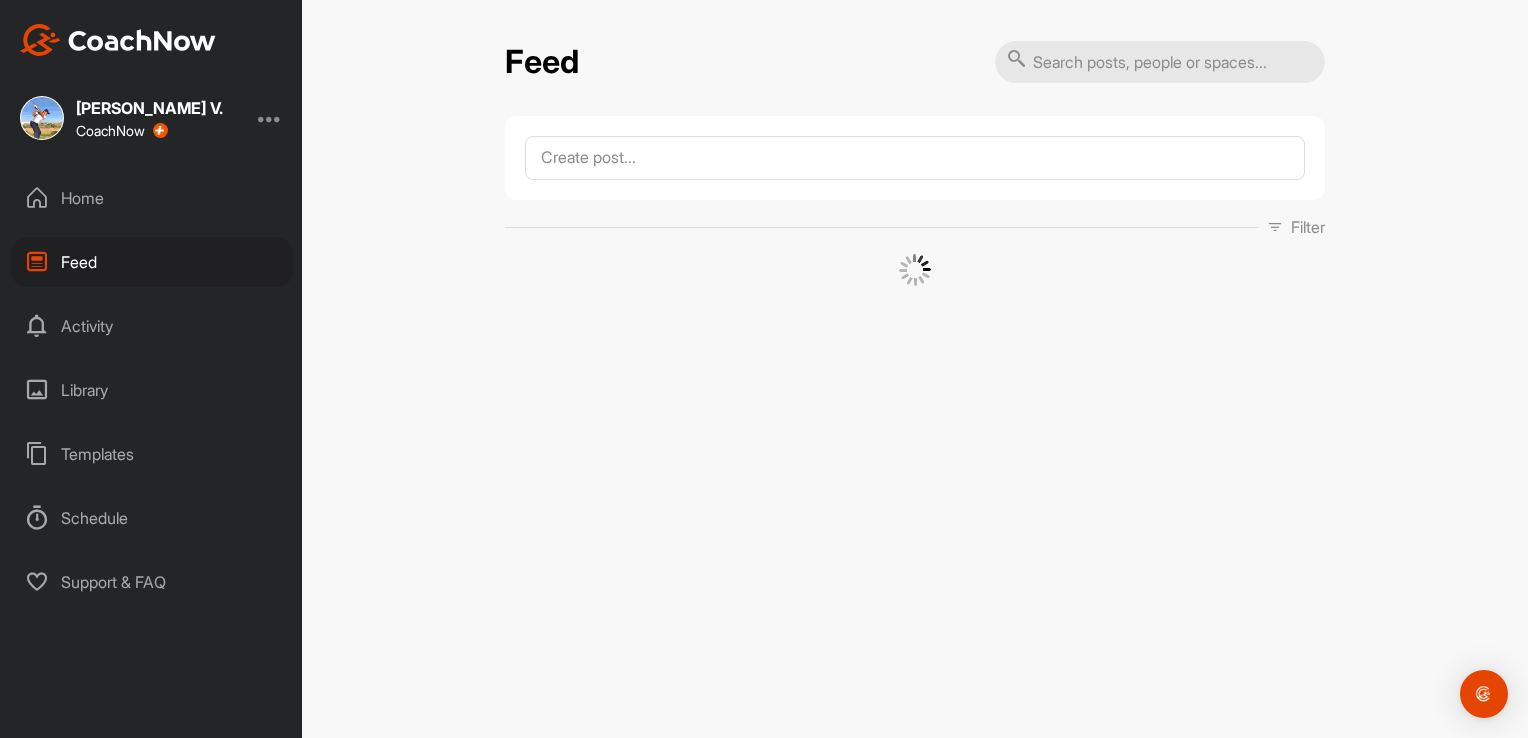 click on "Home" at bounding box center (152, 198) 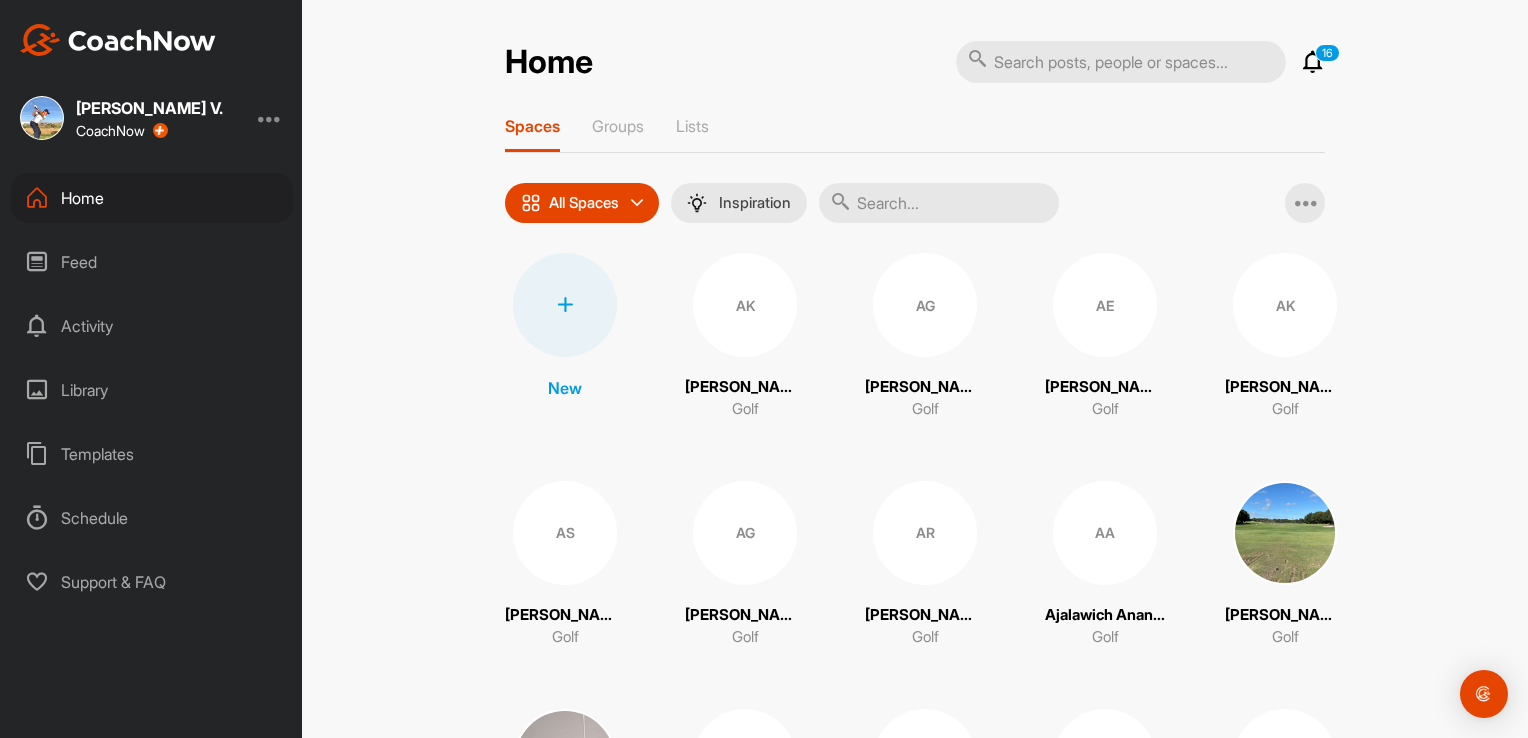 click at bounding box center (939, 203) 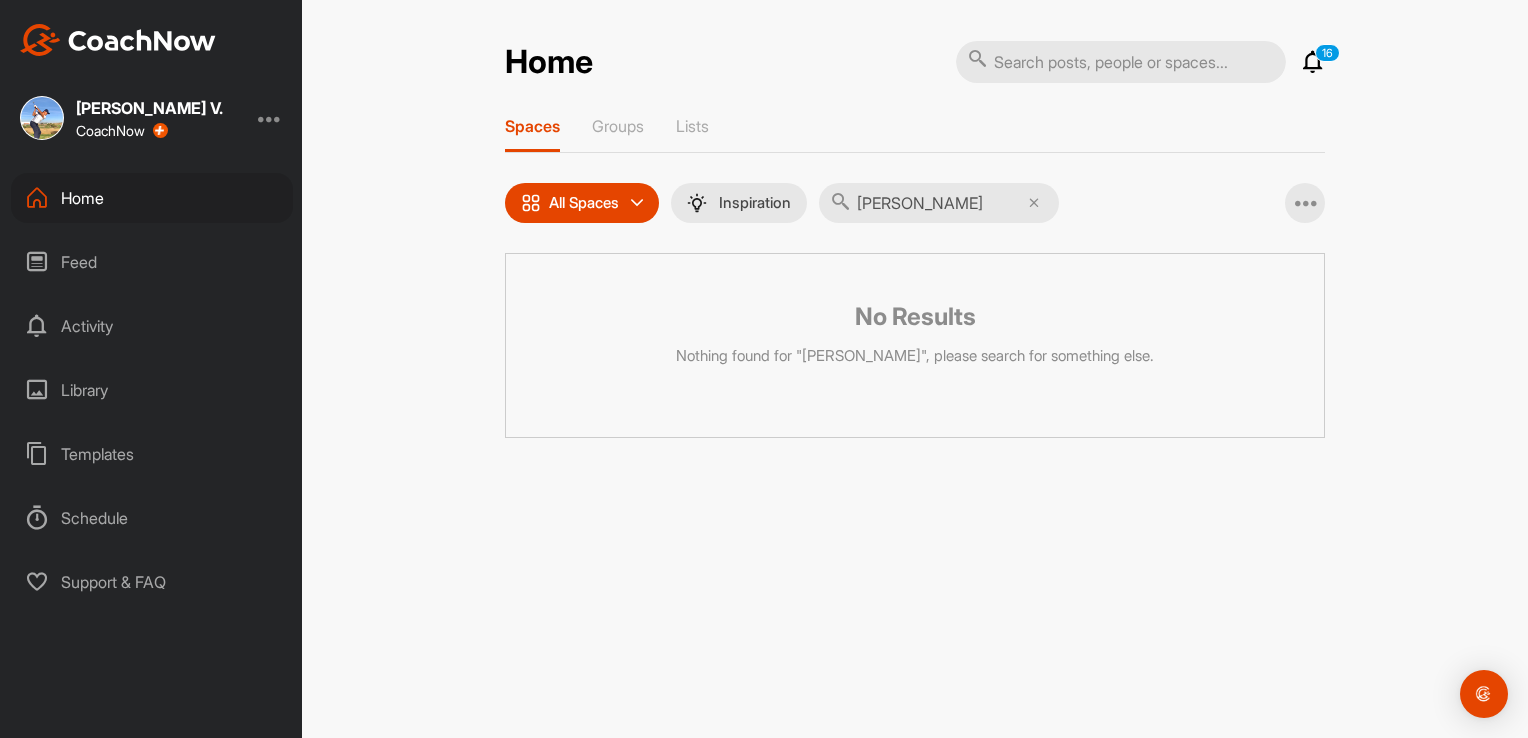 type on "jose ma" 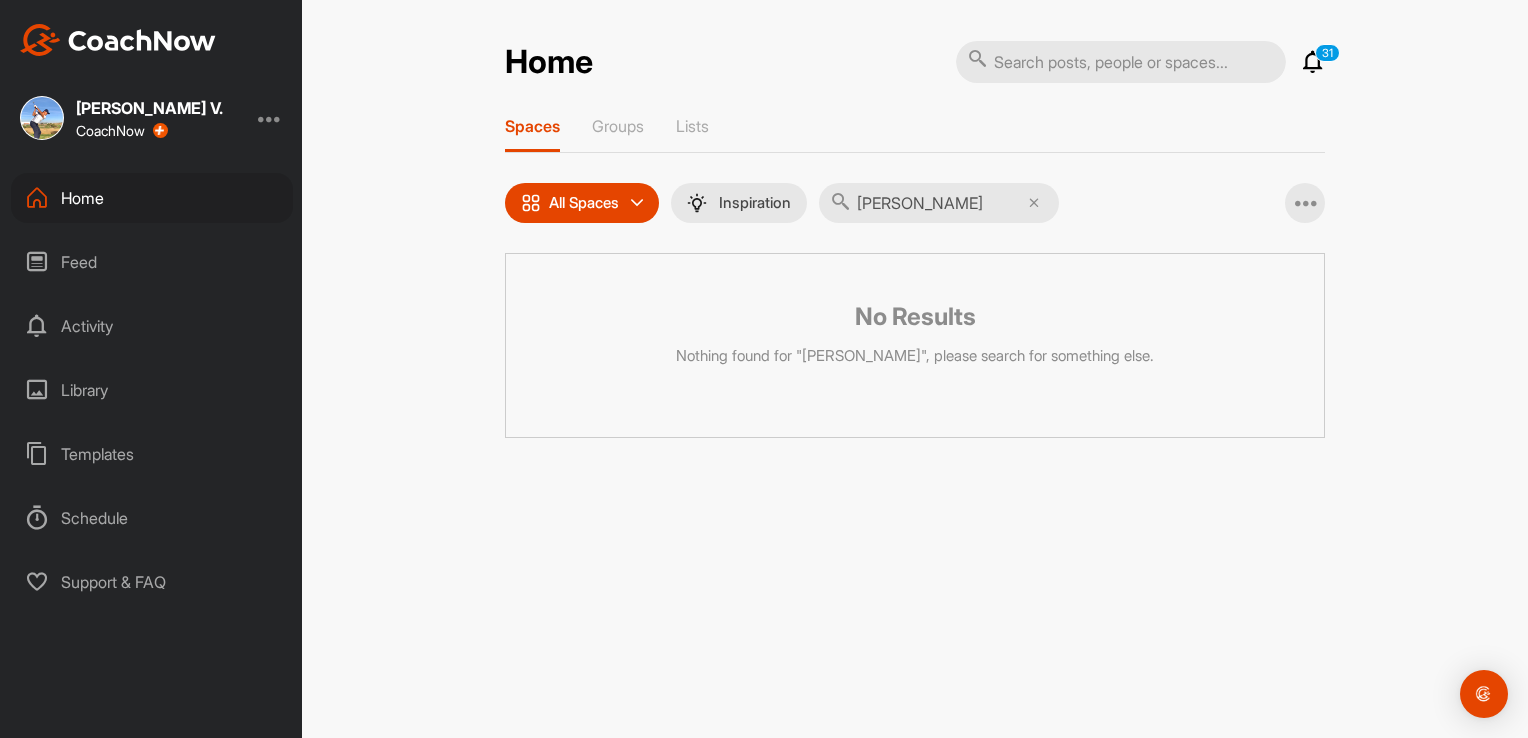 click on "Feed" at bounding box center (152, 262) 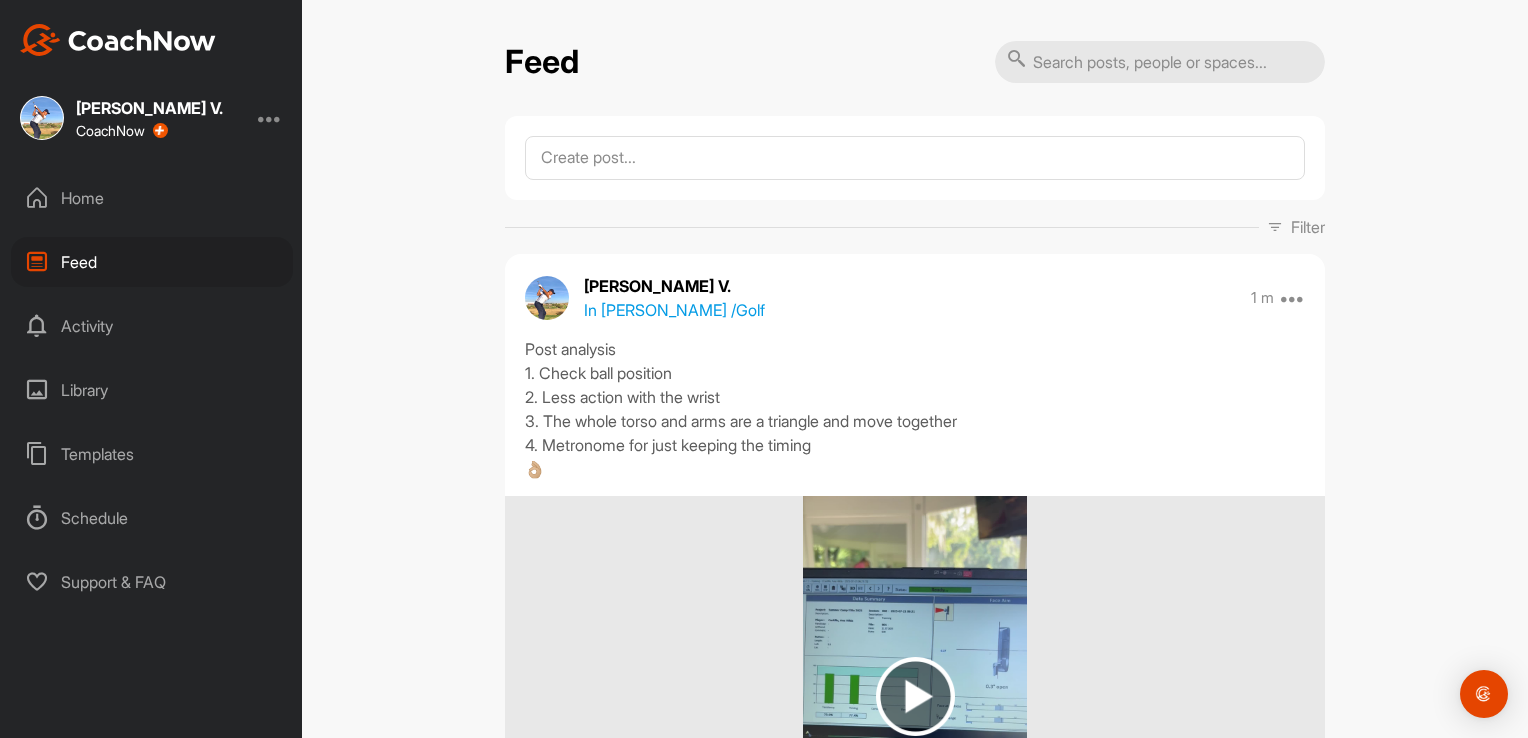 click on "Home" at bounding box center (152, 198) 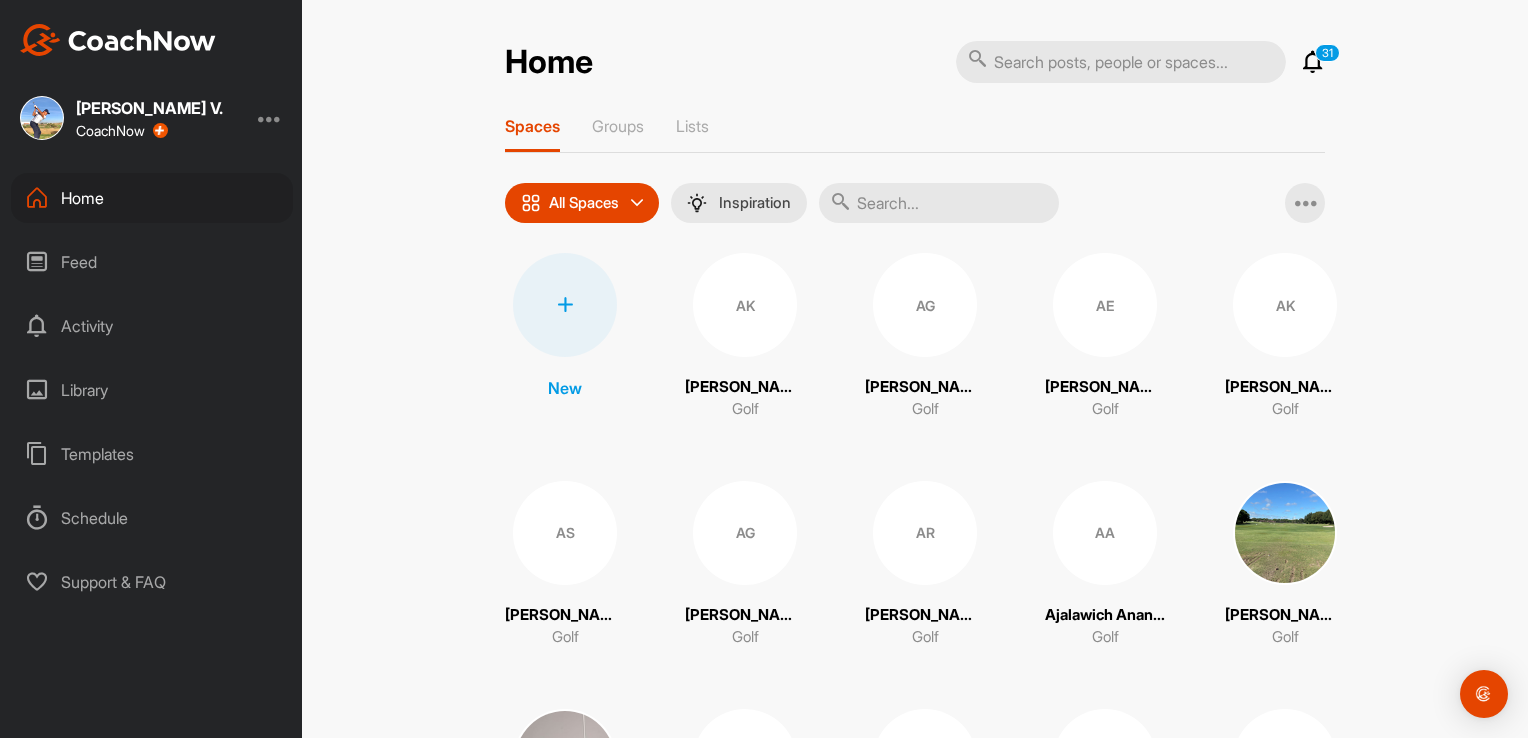 click at bounding box center [939, 203] 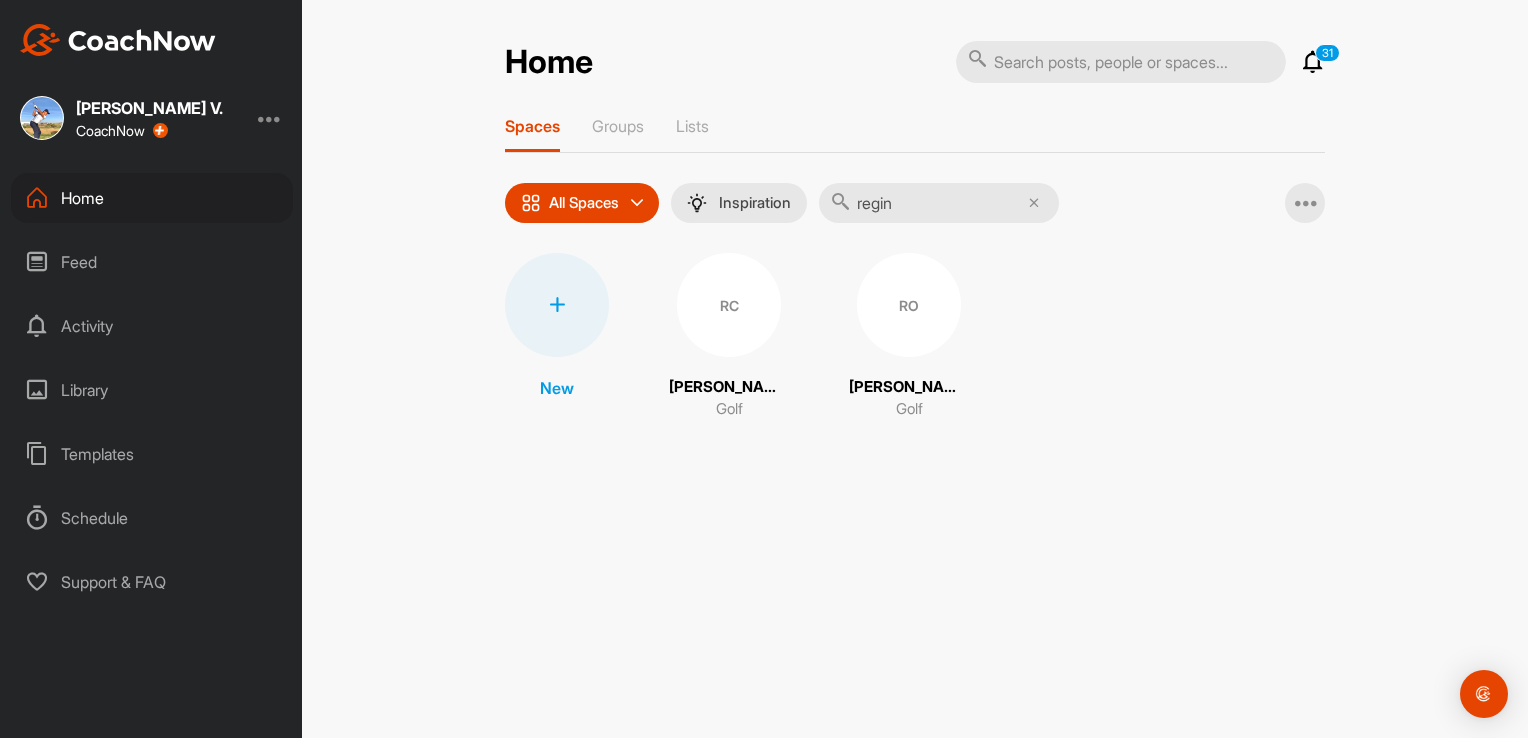 type on "regin" 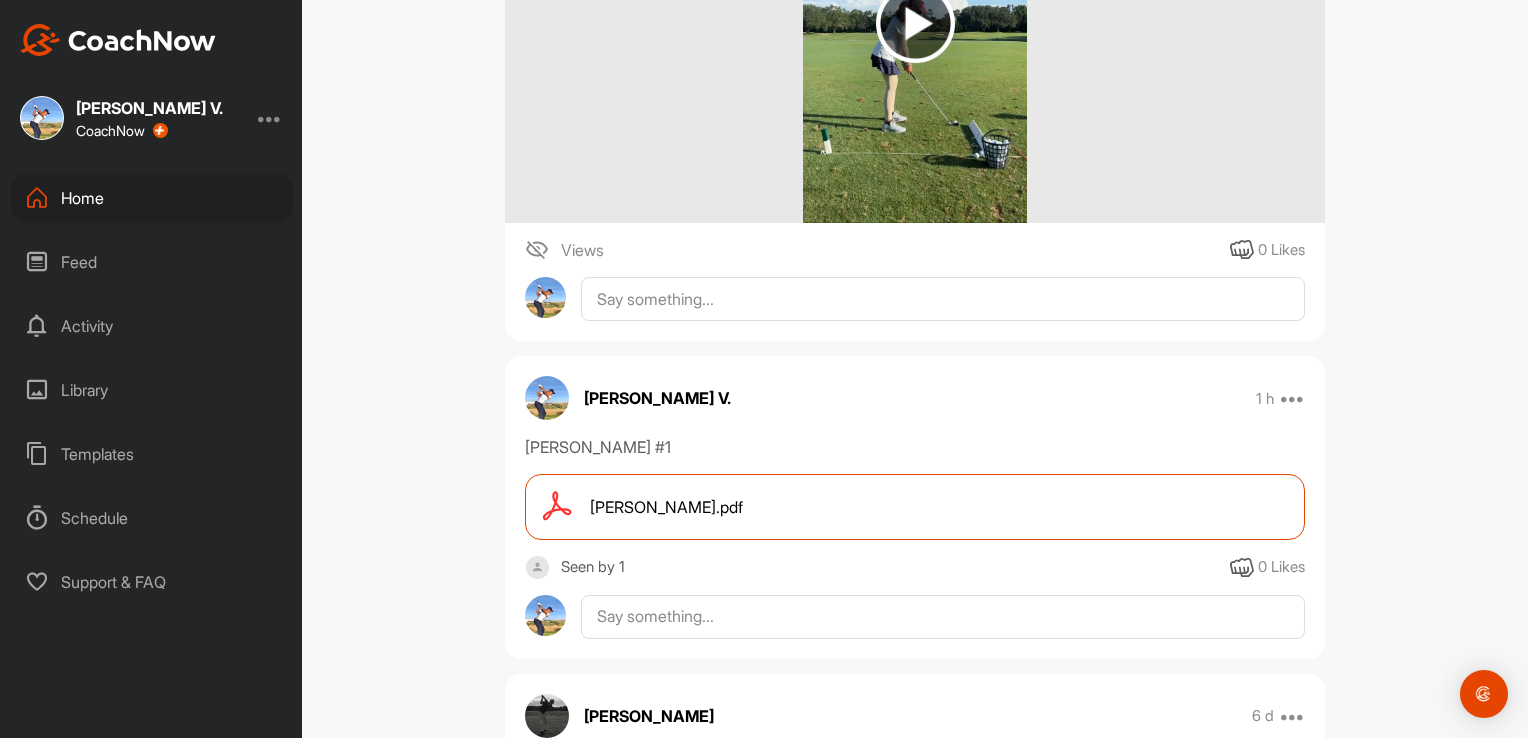 scroll, scrollTop: 3308, scrollLeft: 0, axis: vertical 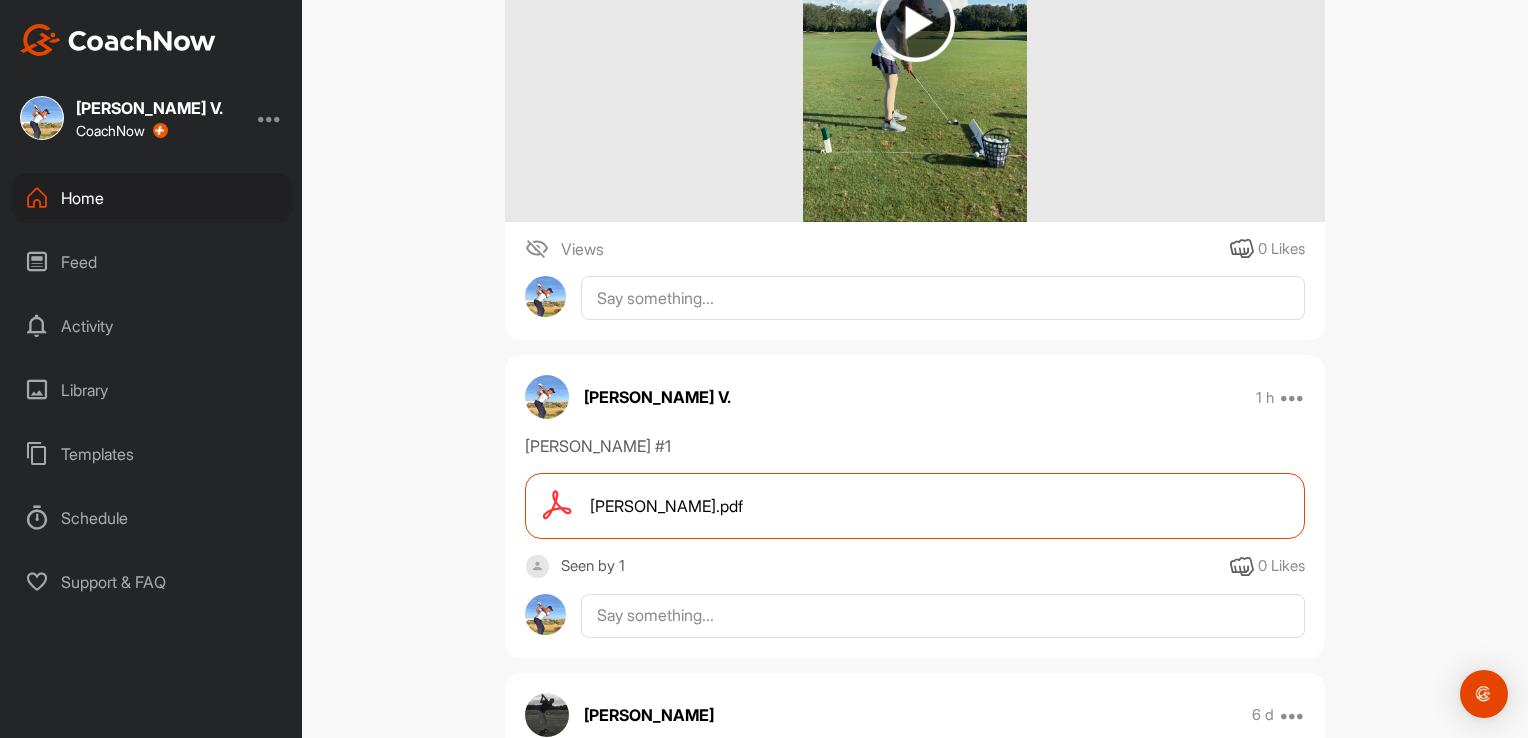 click on "Sam PuttLab #1" at bounding box center (915, 446) 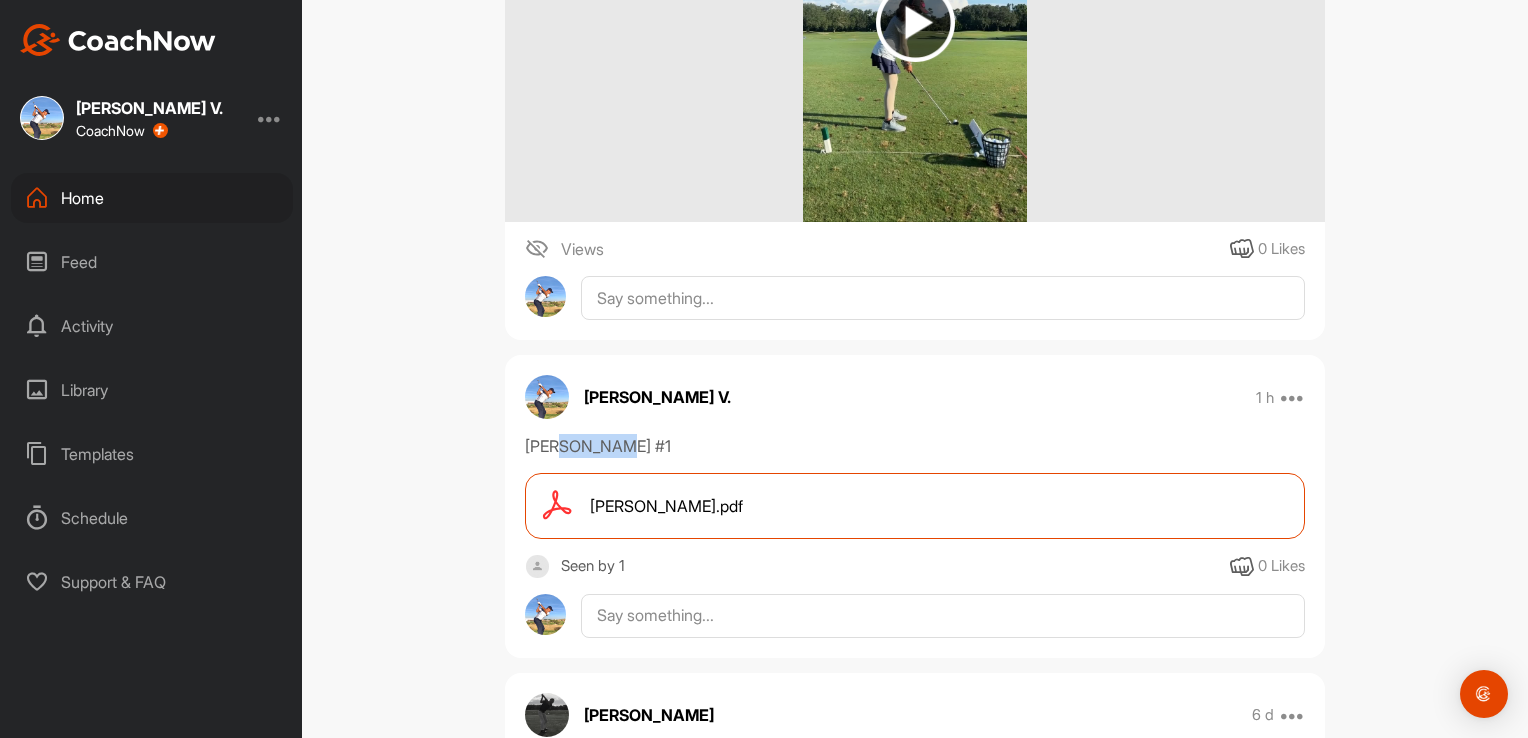 click on "Sam PuttLab #1" at bounding box center (915, 446) 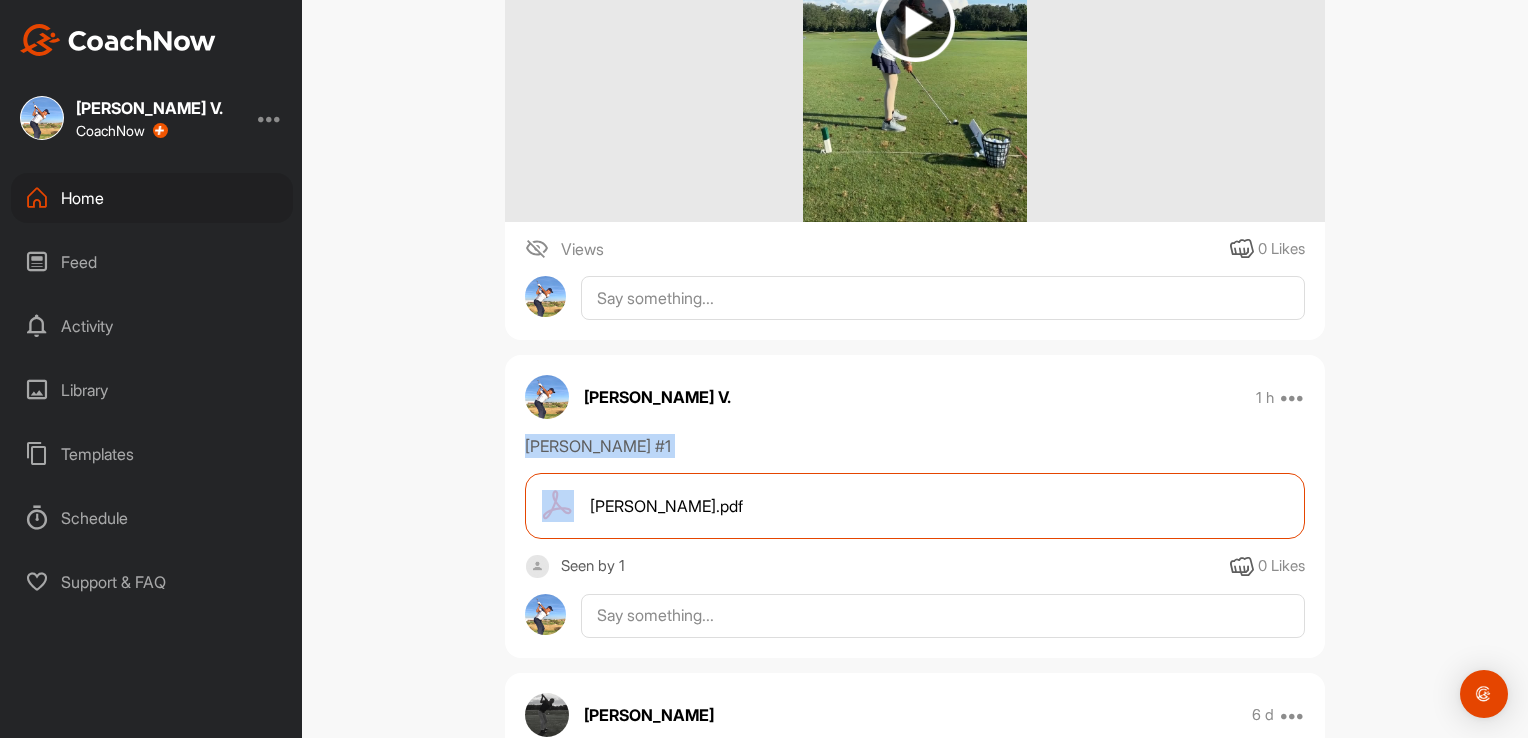 copy on "Sam PuttLab #1" 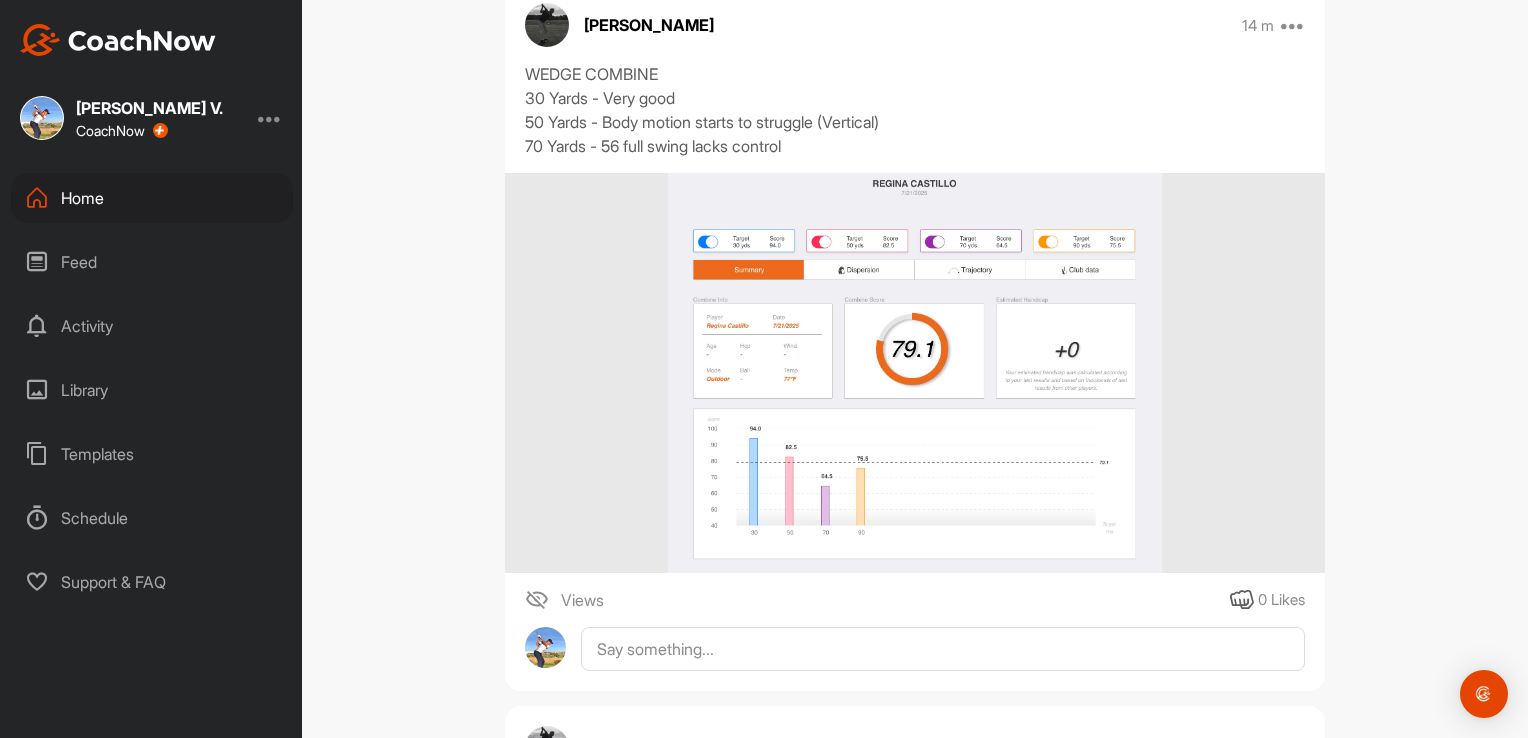 scroll, scrollTop: 0, scrollLeft: 0, axis: both 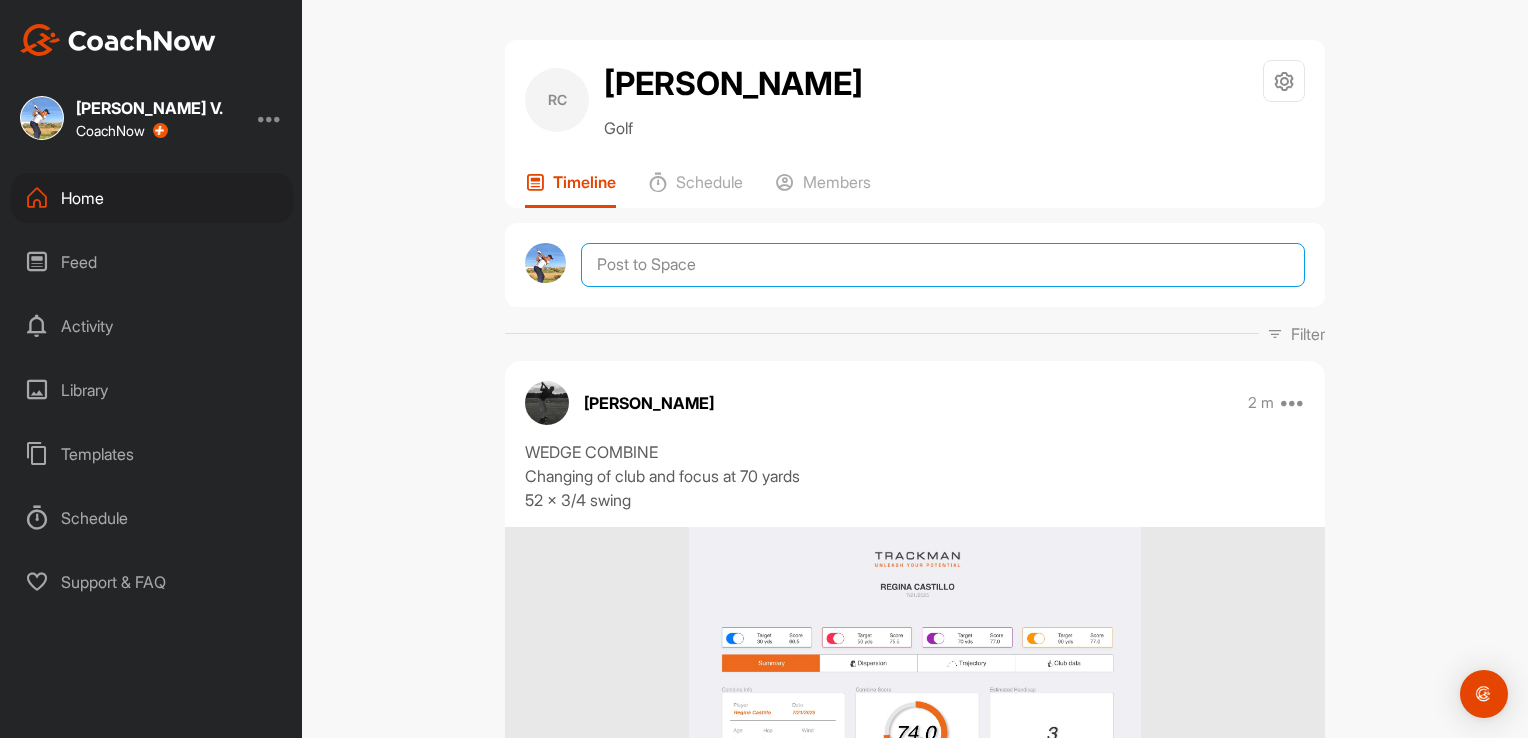 click at bounding box center (943, 265) 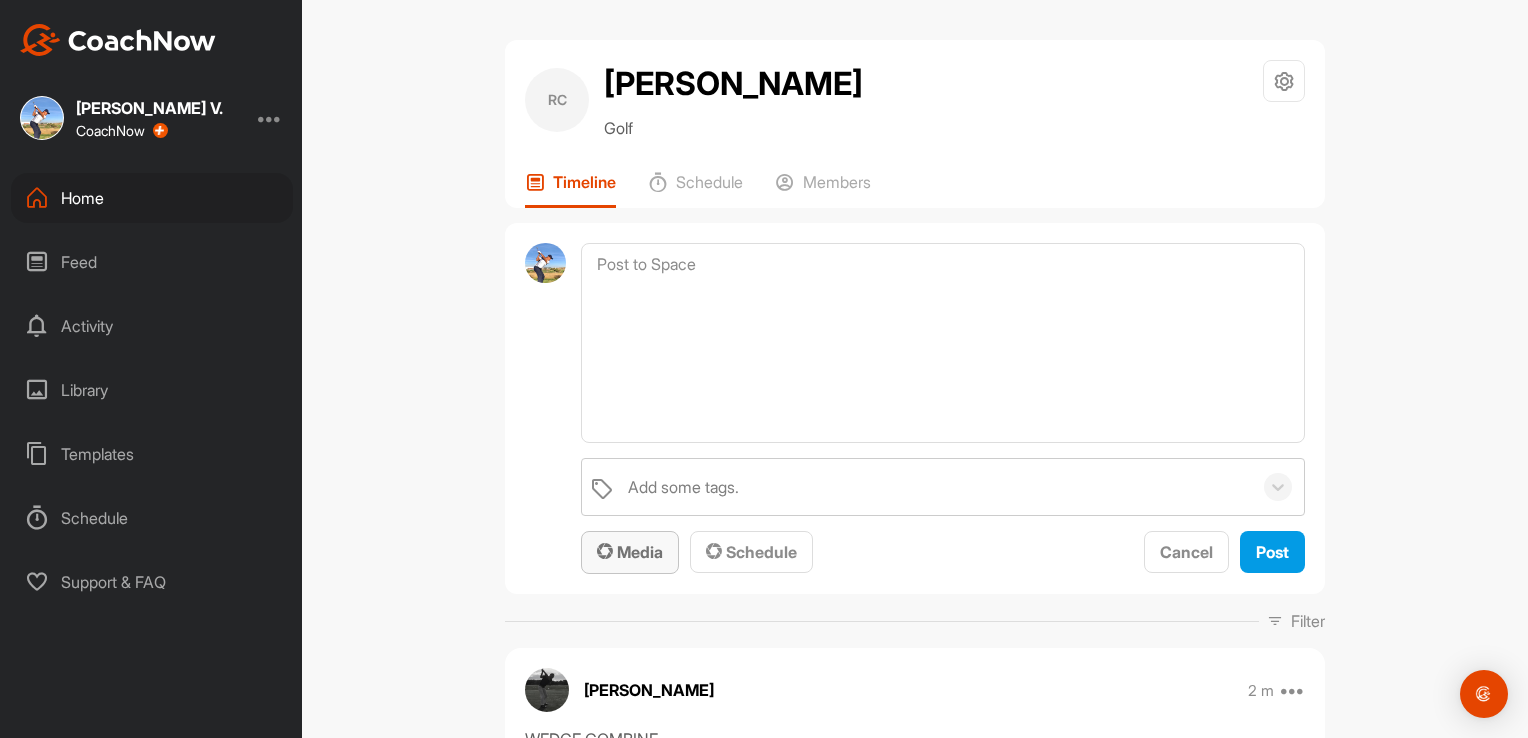 click on "Media" at bounding box center (630, 552) 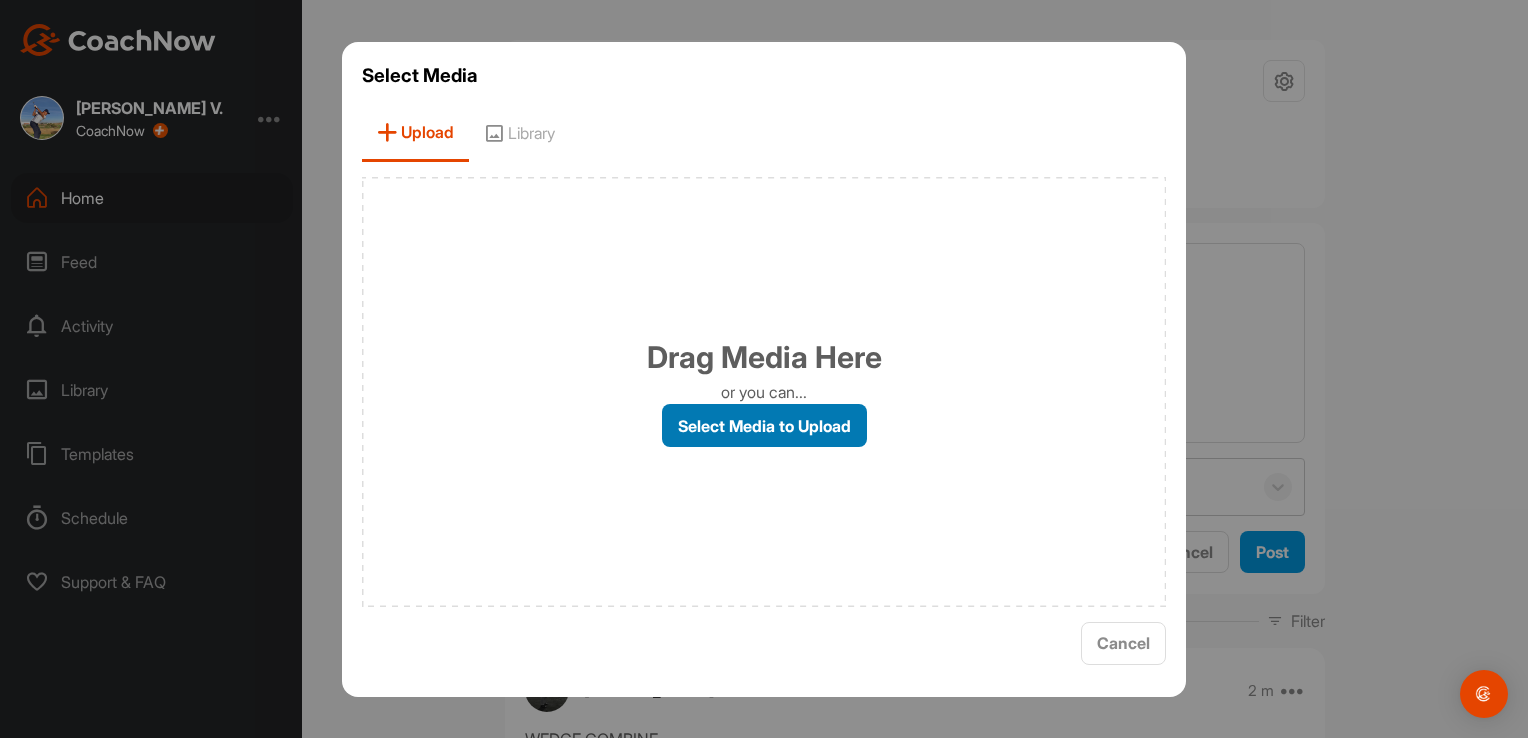 click on "Select Media to Upload" at bounding box center (764, 425) 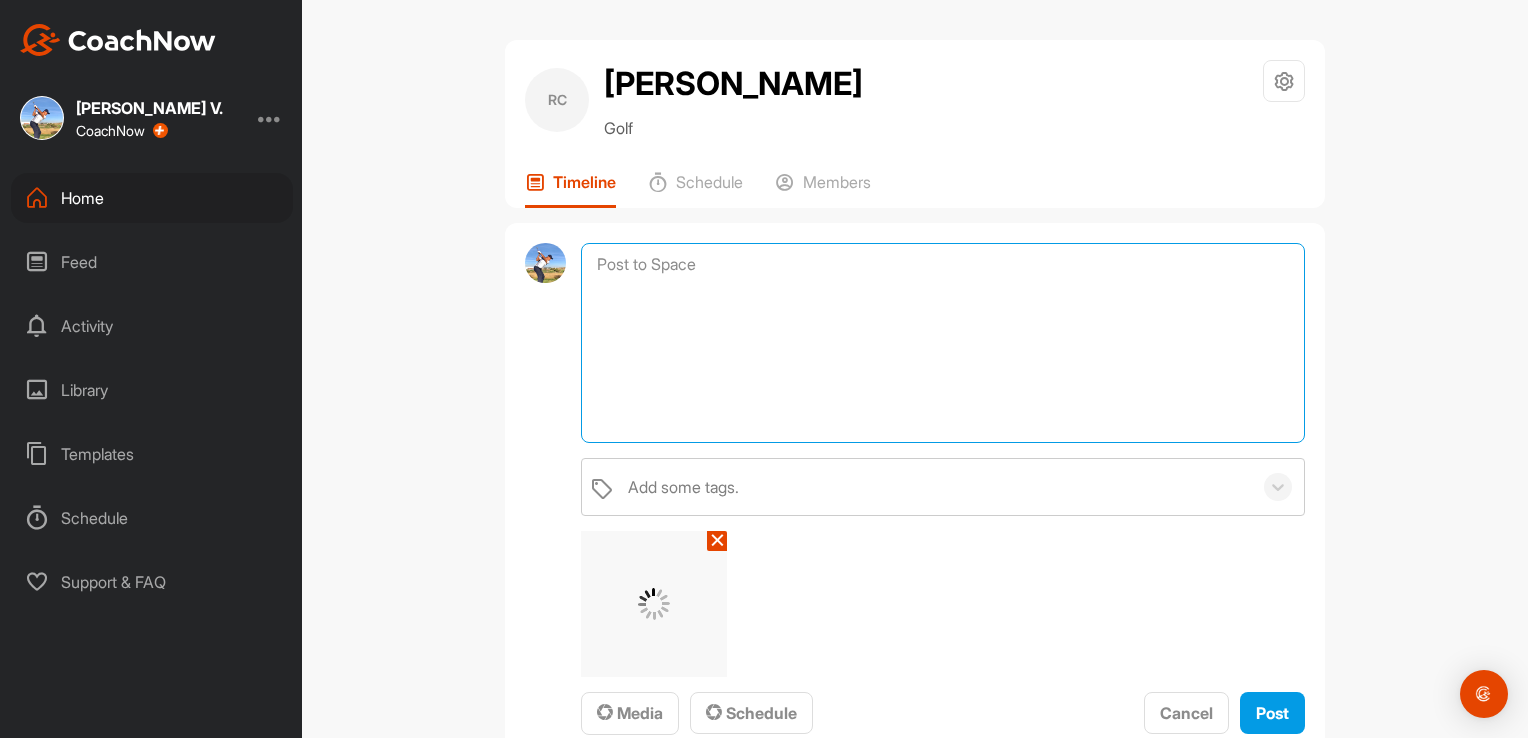 click at bounding box center [943, 343] 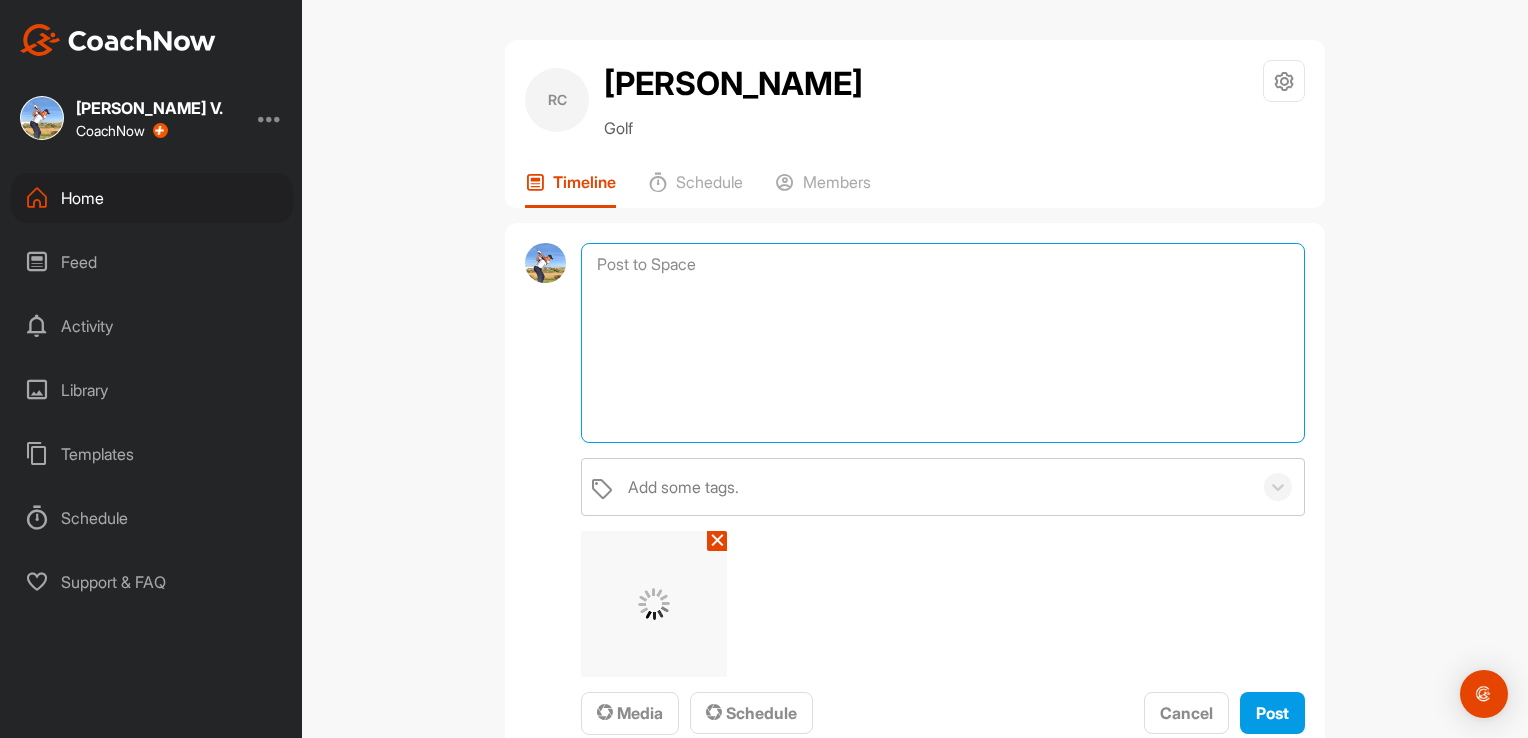 paste on "Sam PuttLab #1" 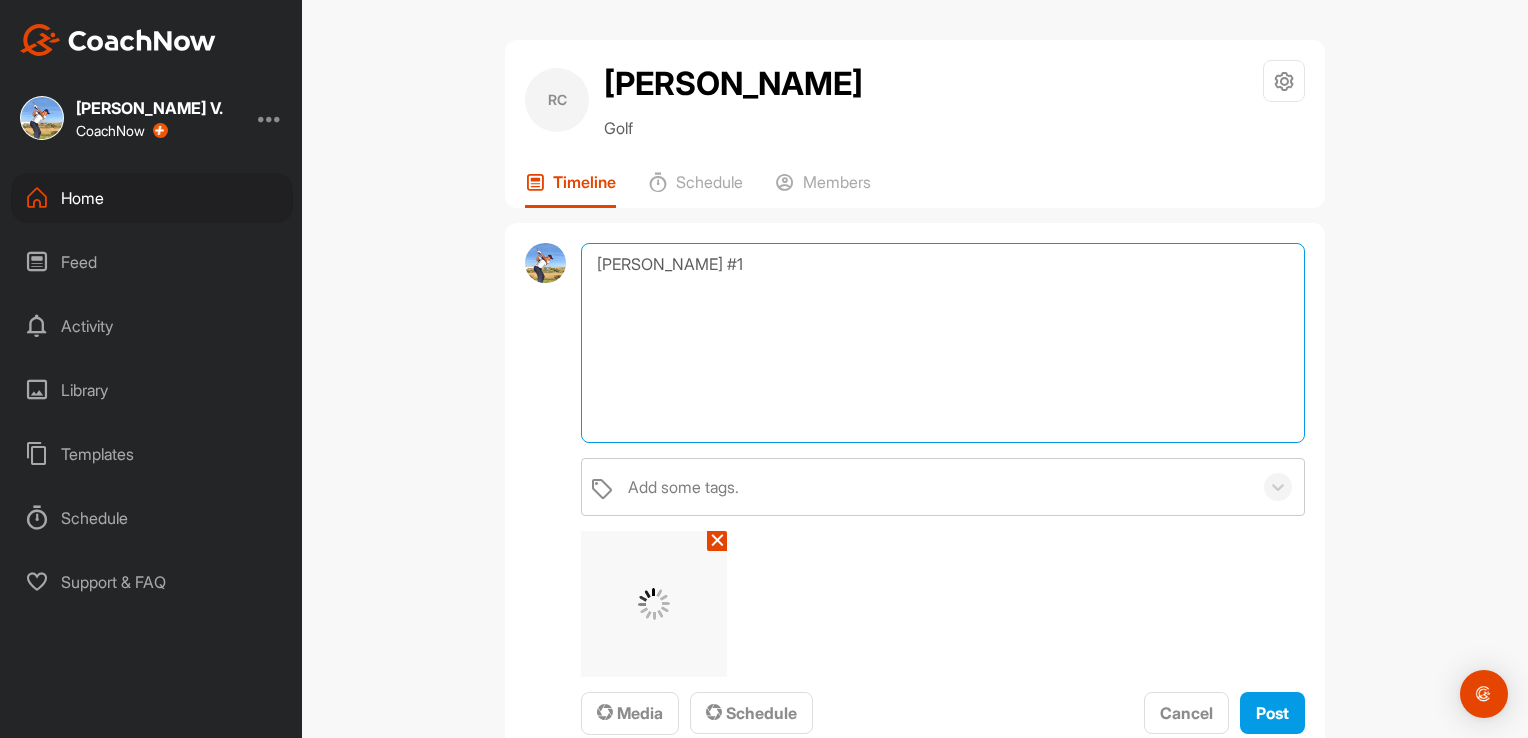 click on "Sam PuttLab #1" at bounding box center (943, 343) 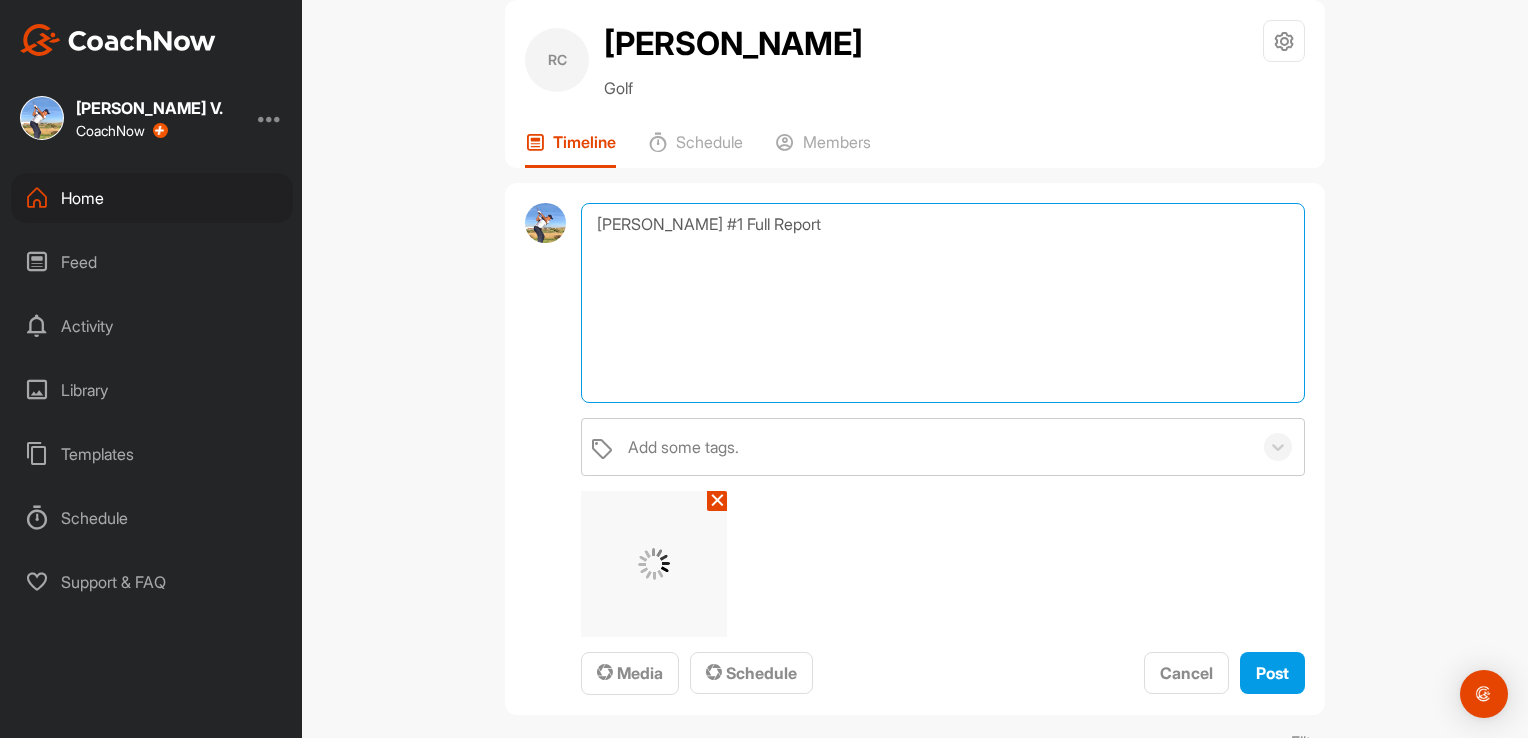 scroll, scrollTop: 46, scrollLeft: 0, axis: vertical 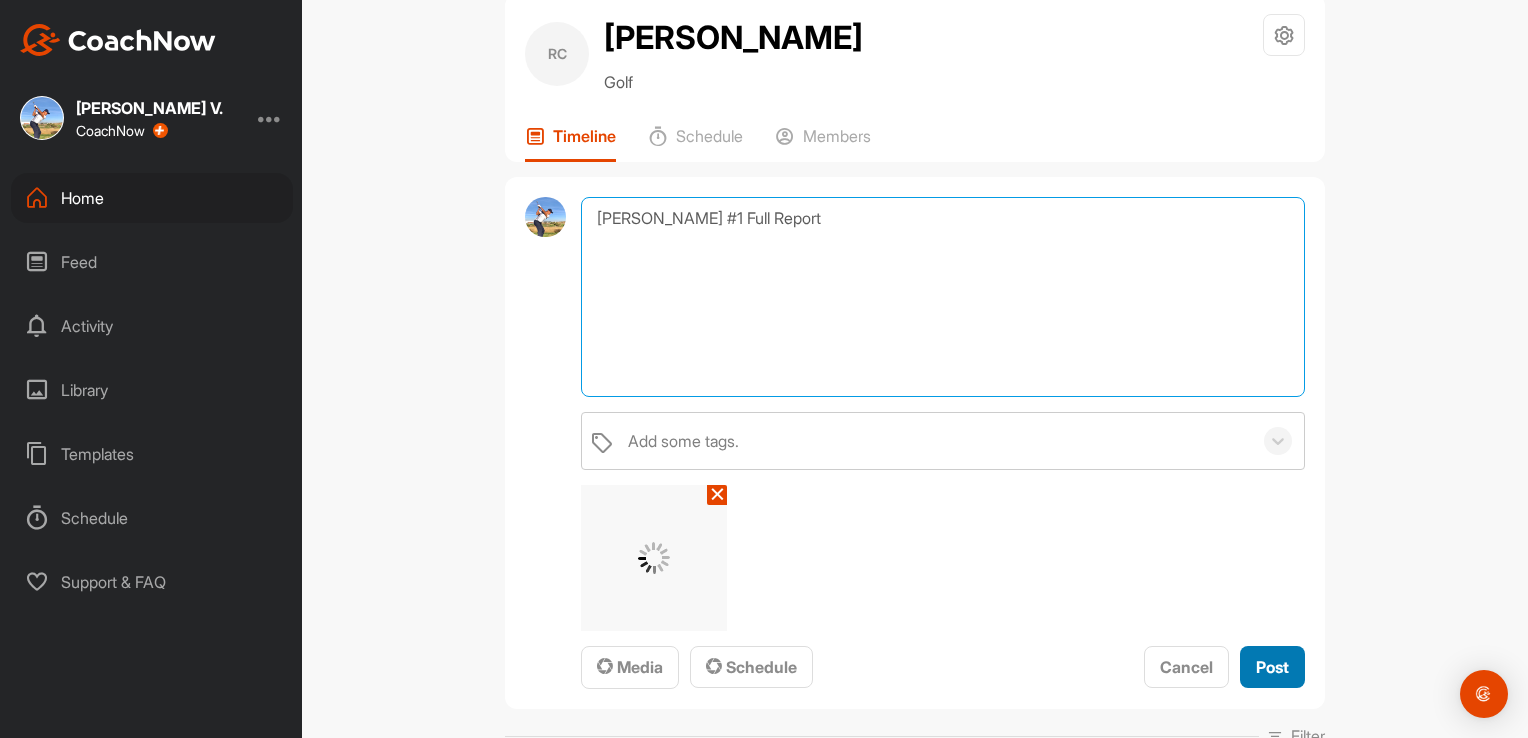 type on "Sam PuttLab #1 Full Report" 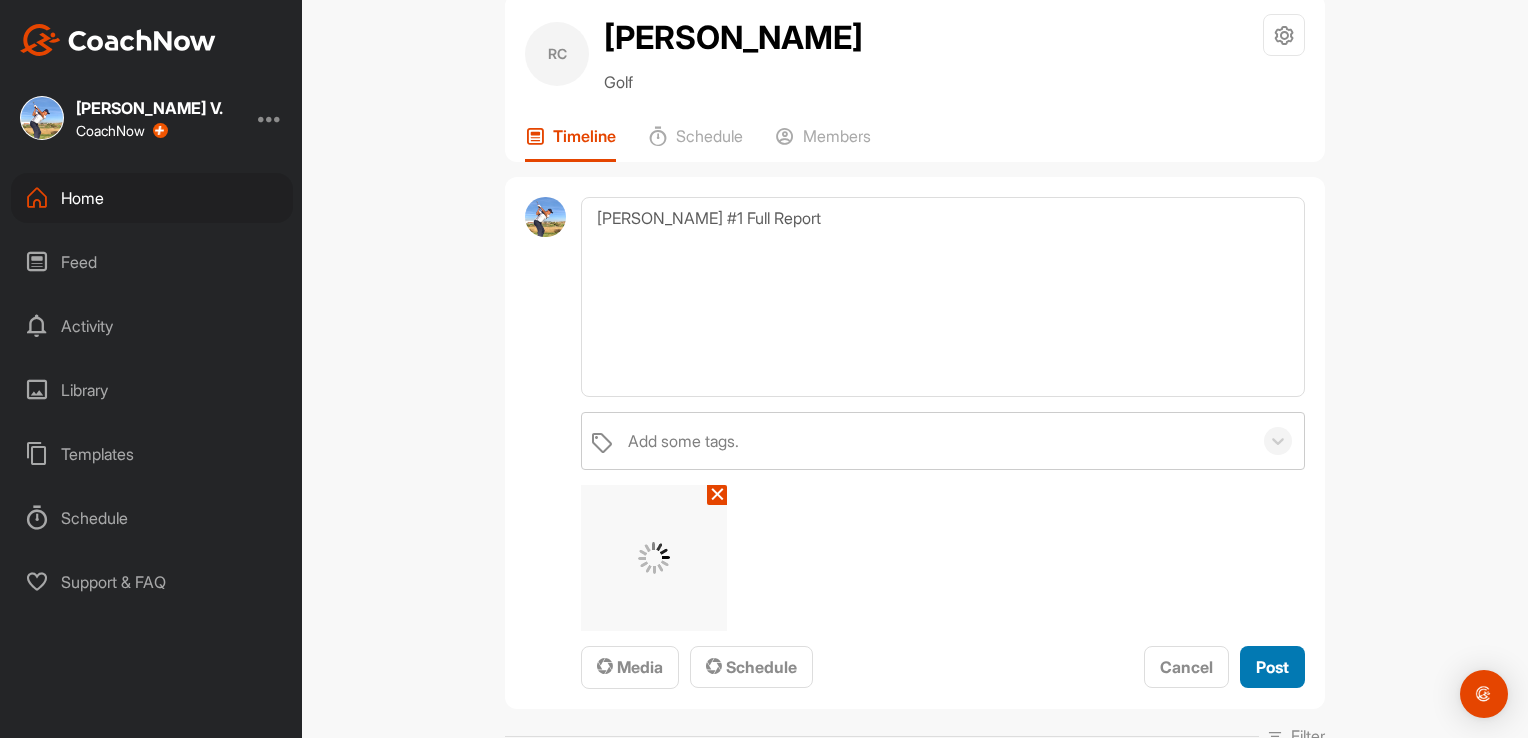 click on "Post" at bounding box center [1272, 667] 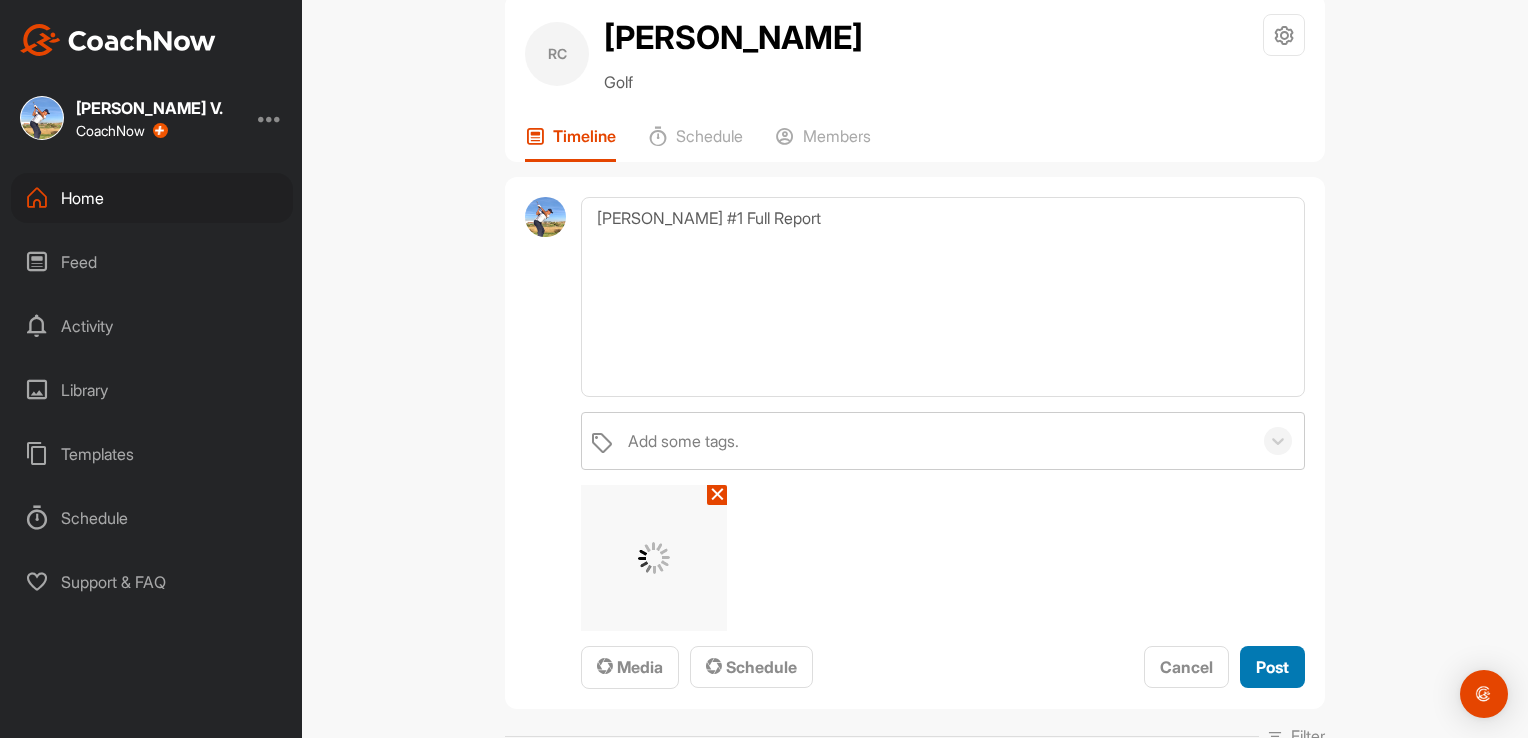 type 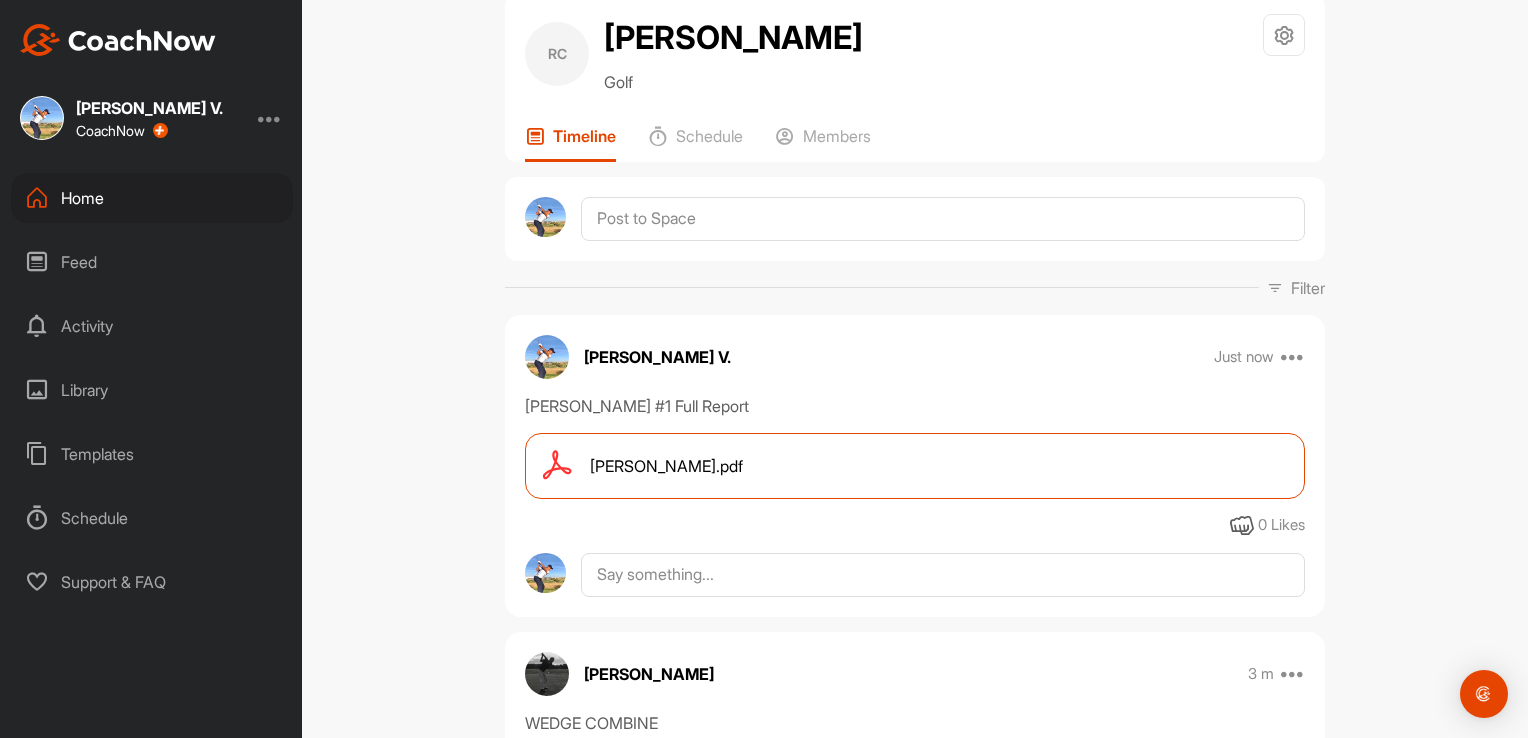 click on "Home" at bounding box center (152, 198) 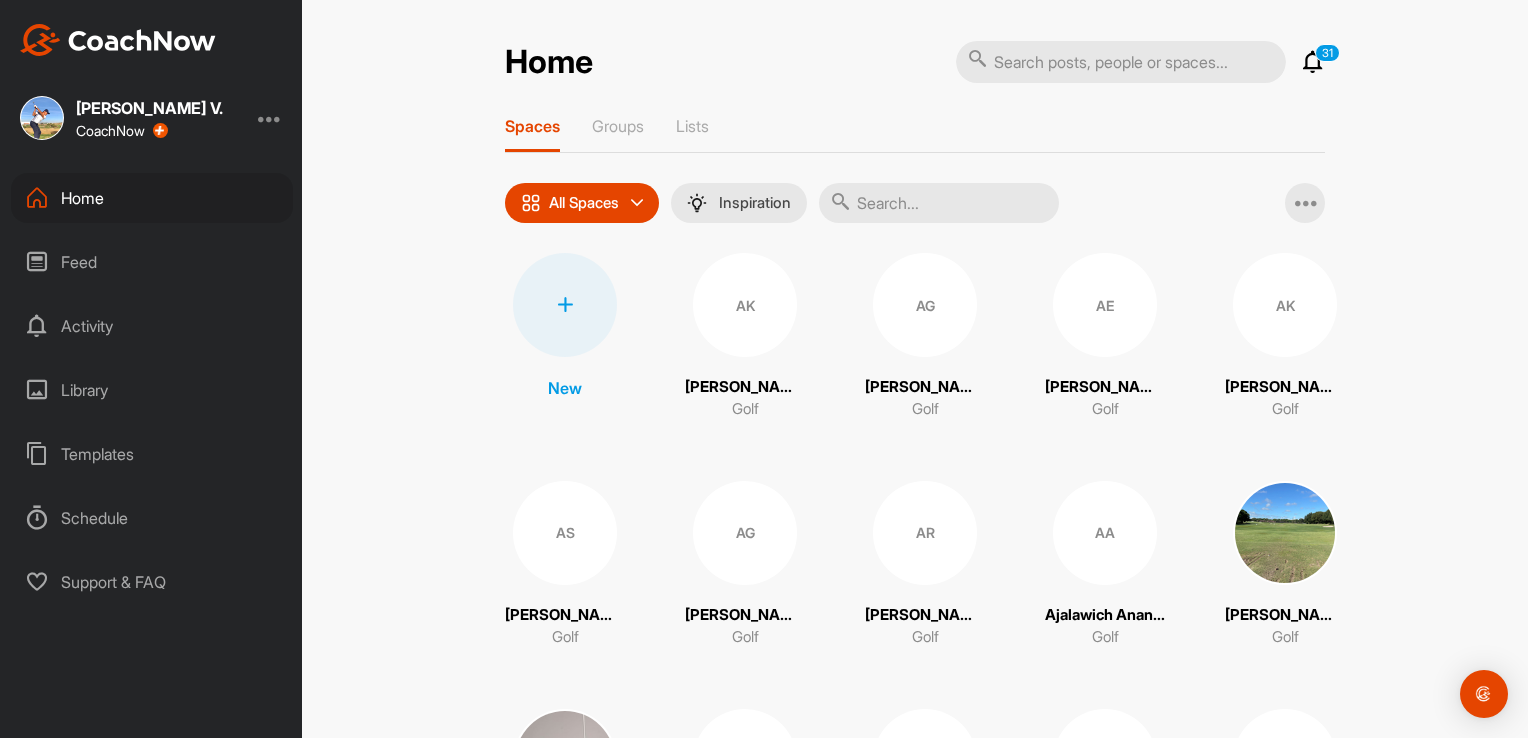 click at bounding box center [939, 203] 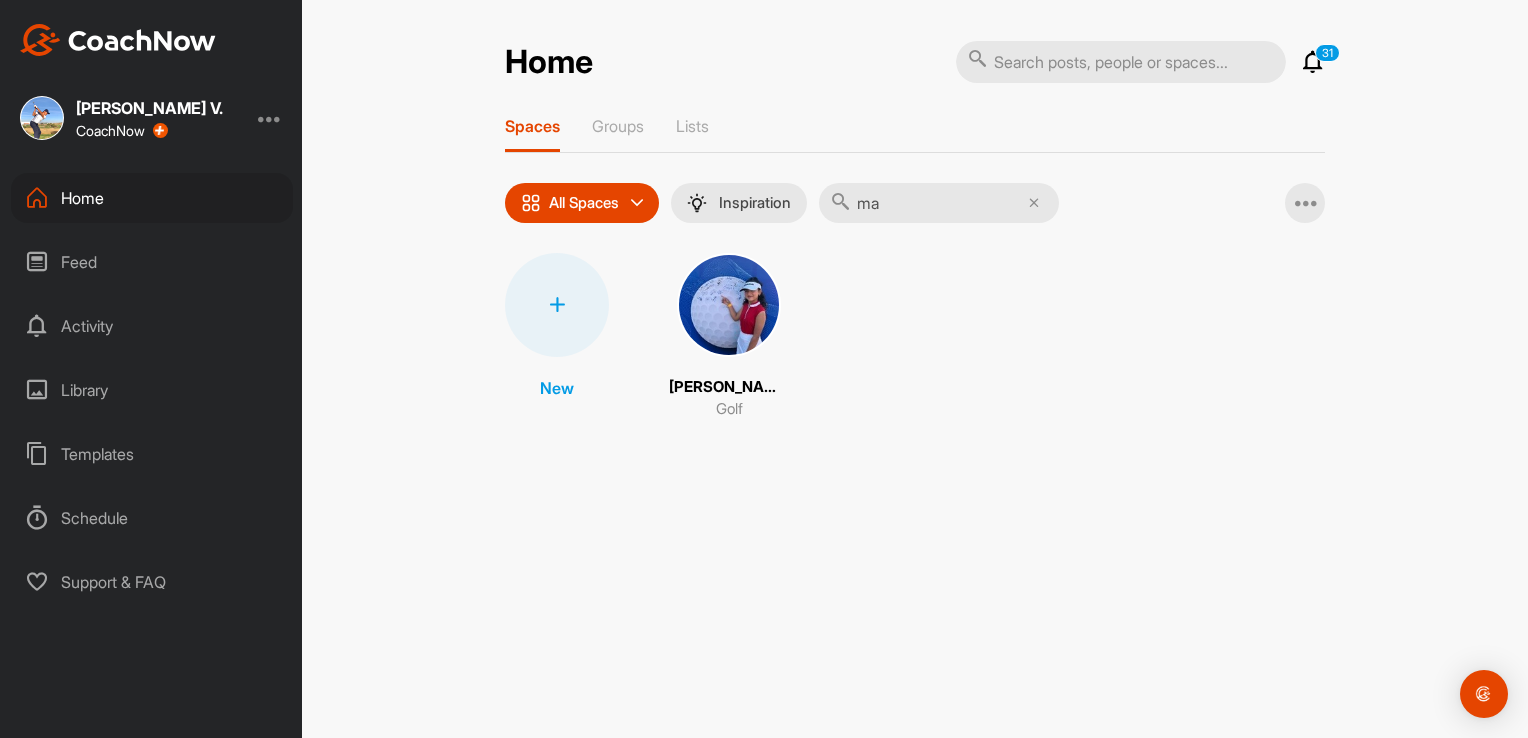 type on "m" 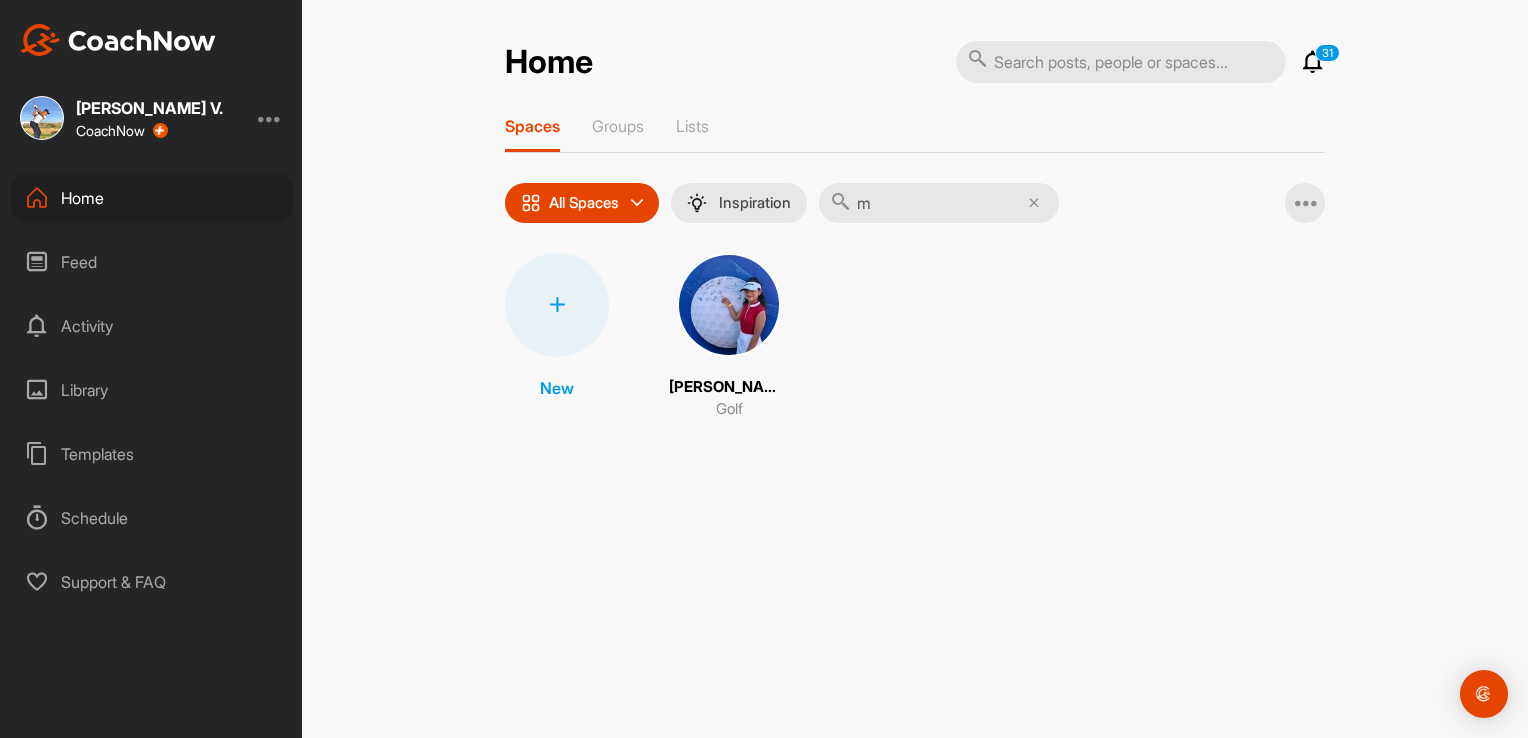 type 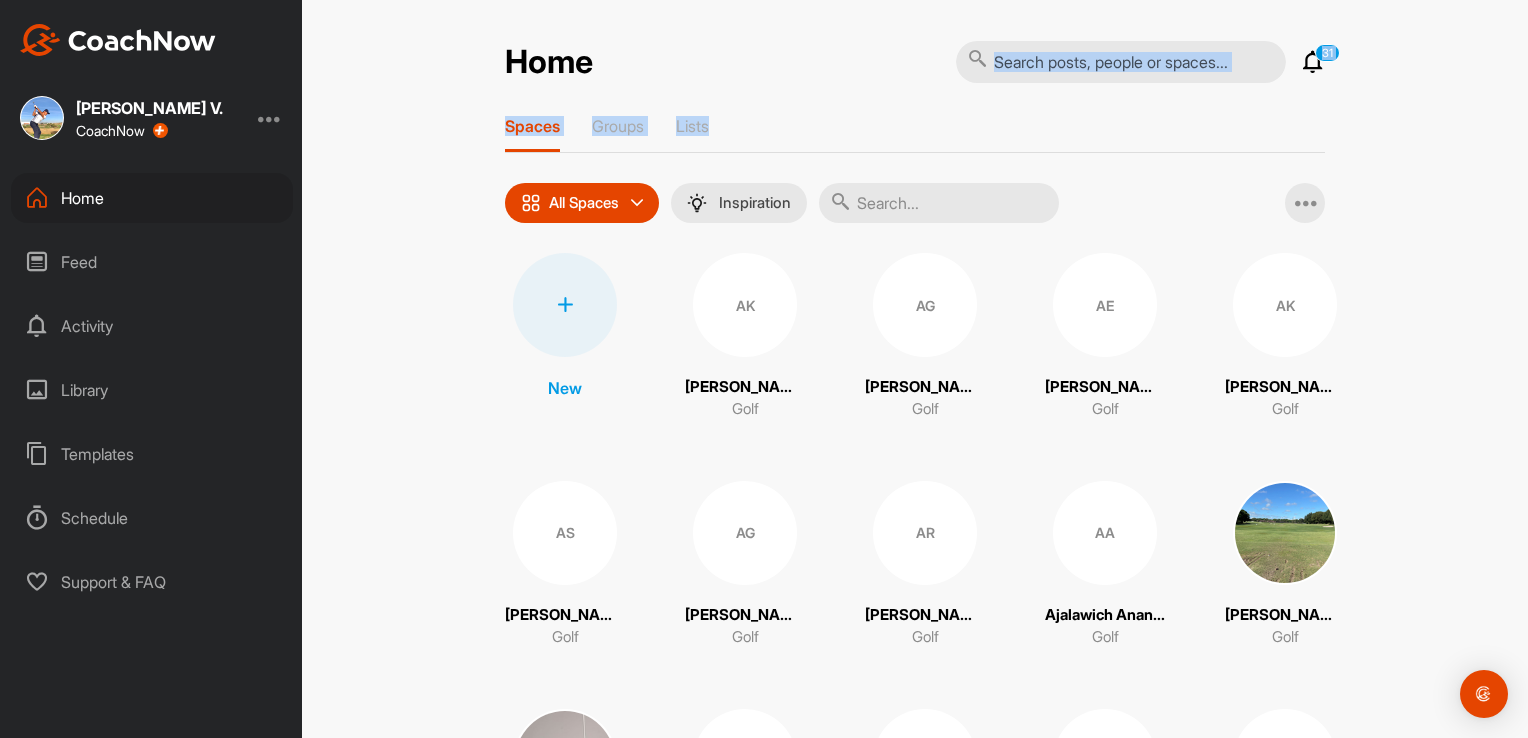drag, startPoint x: 718, startPoint y: 135, endPoint x: 655, endPoint y: -38, distance: 184.11409 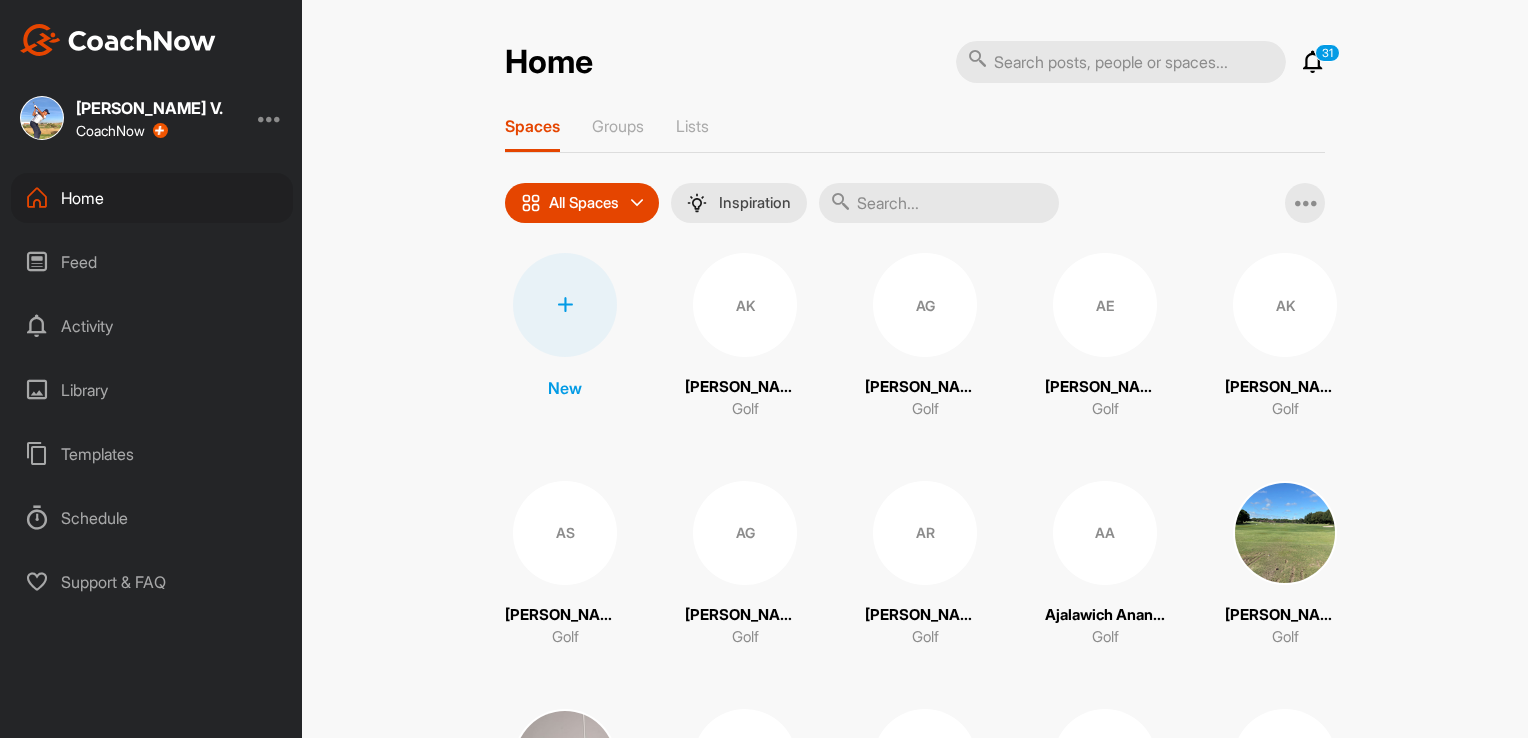 scroll, scrollTop: 0, scrollLeft: 0, axis: both 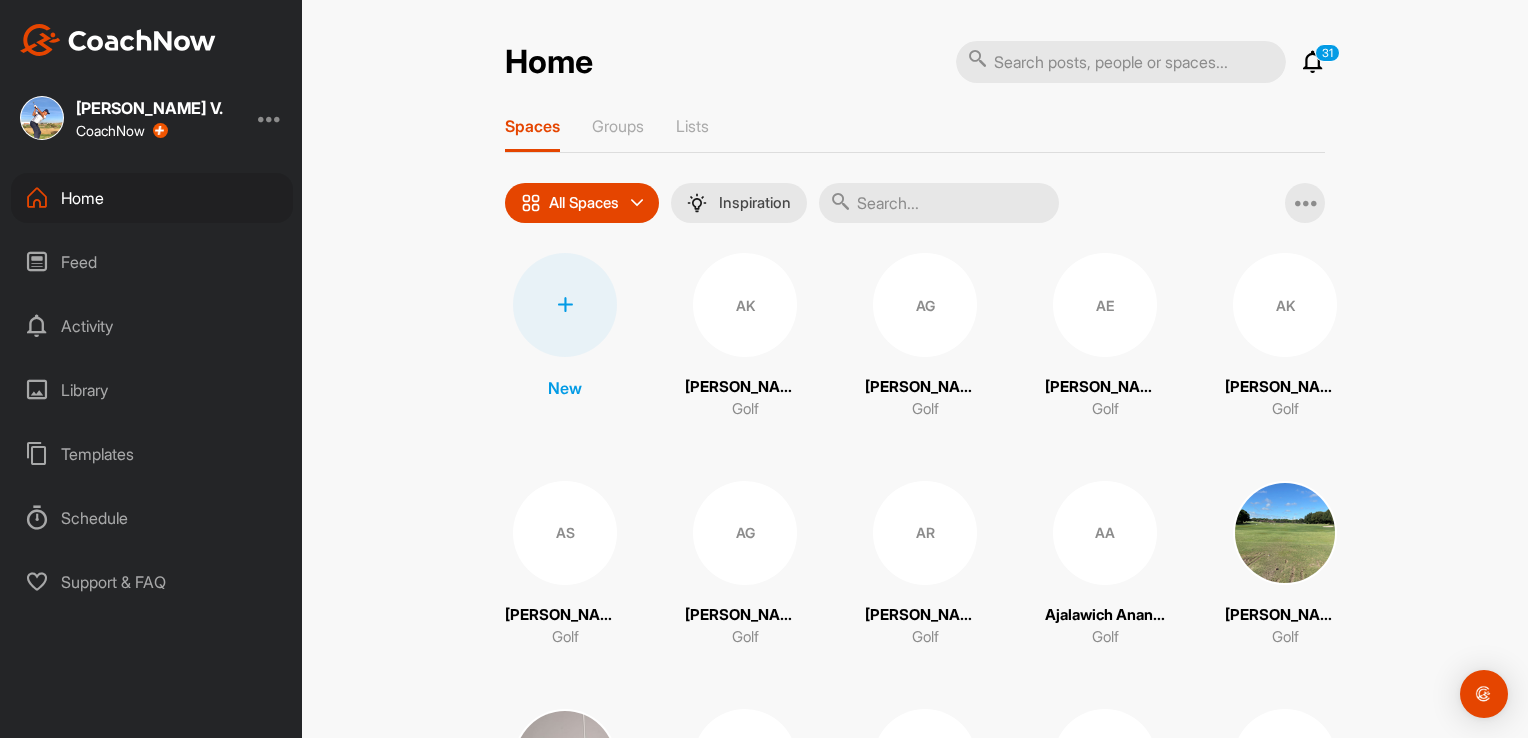 click at bounding box center (939, 203) 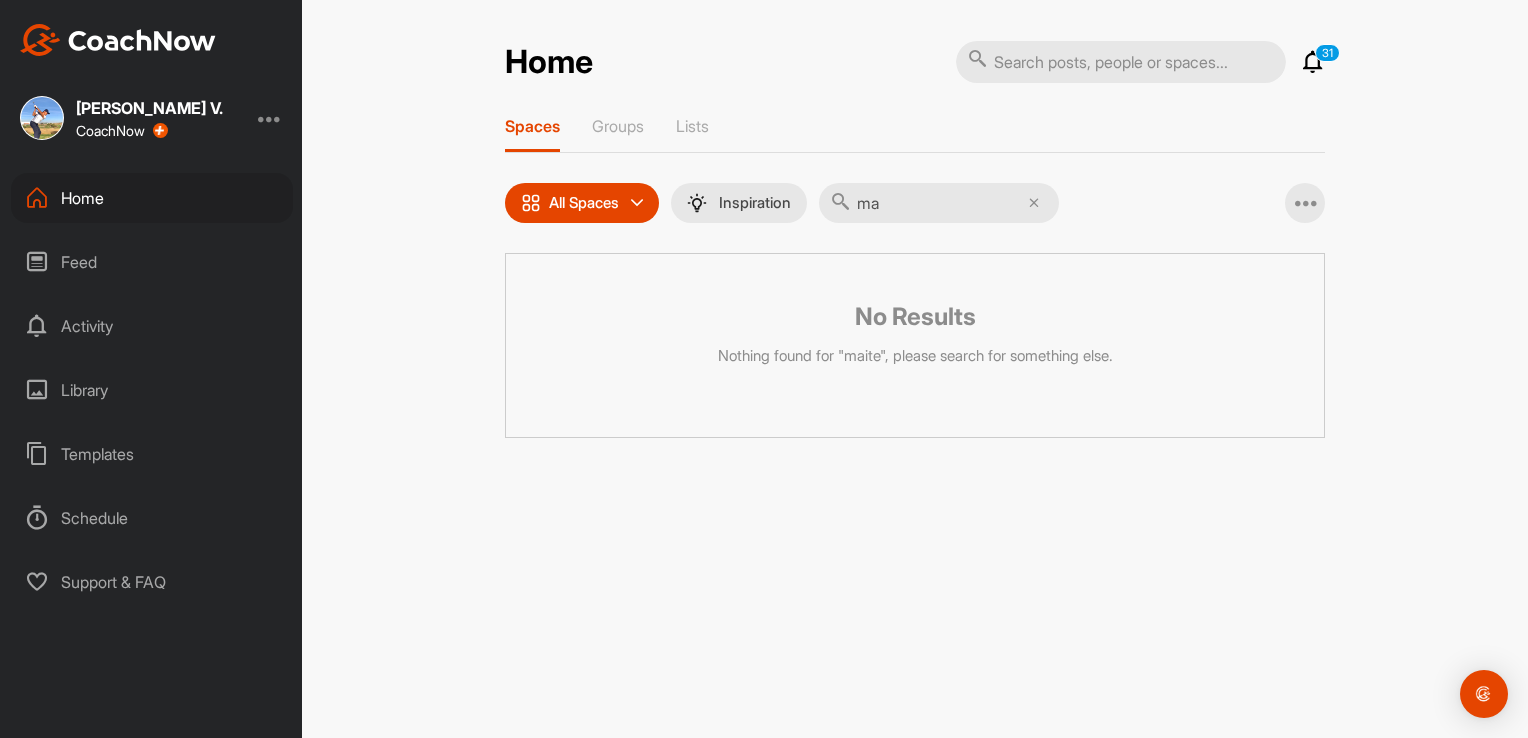 type on "m" 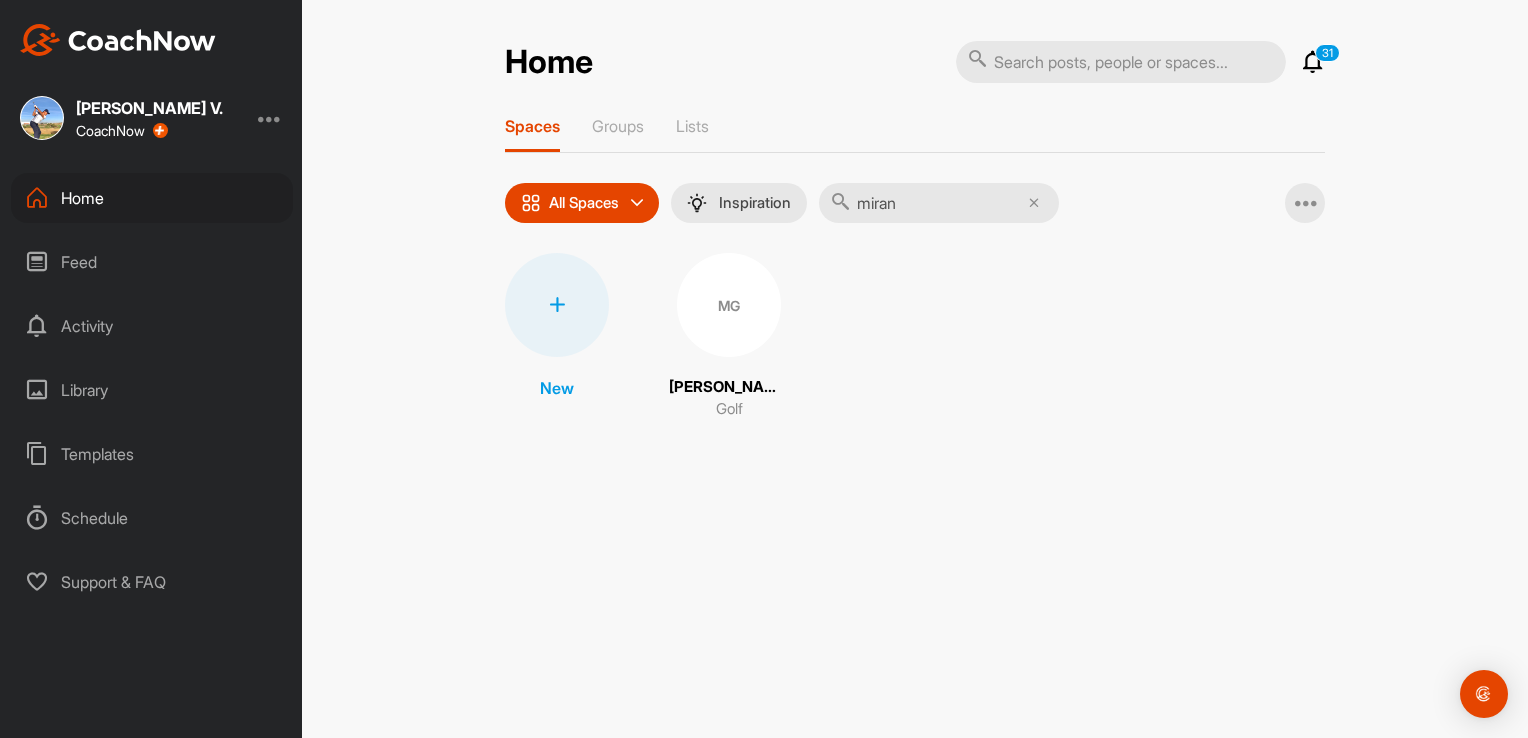 type on "miran" 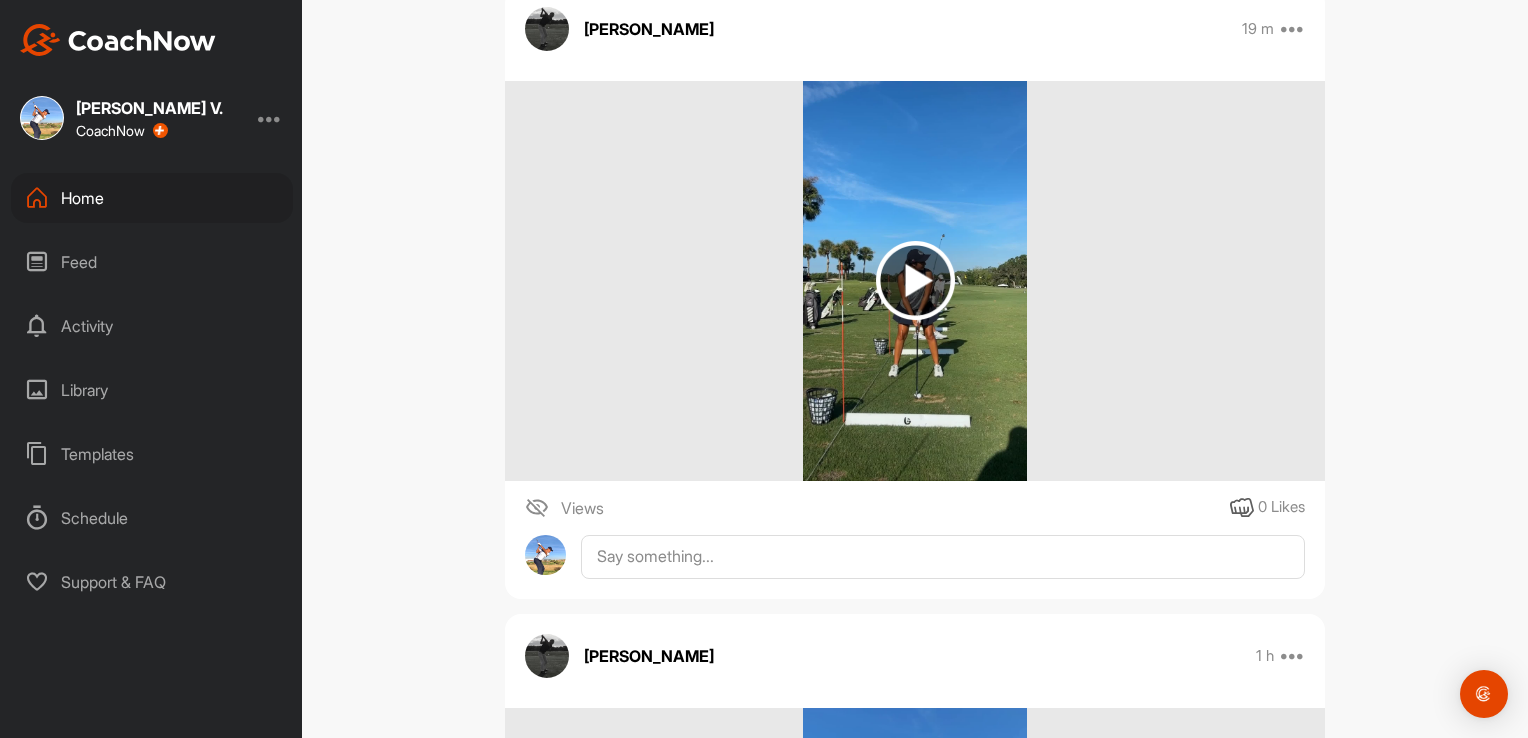 scroll, scrollTop: 0, scrollLeft: 0, axis: both 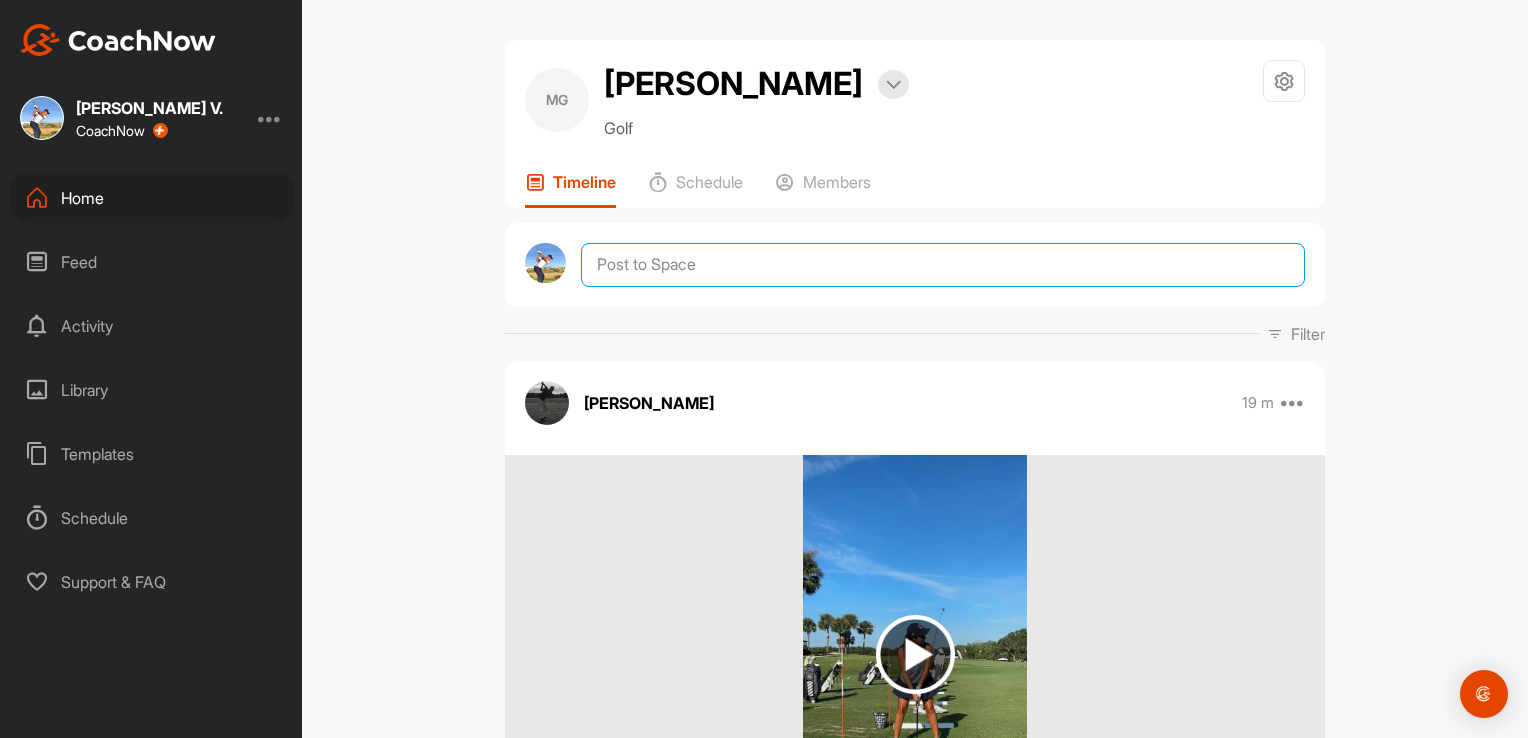 click at bounding box center [943, 265] 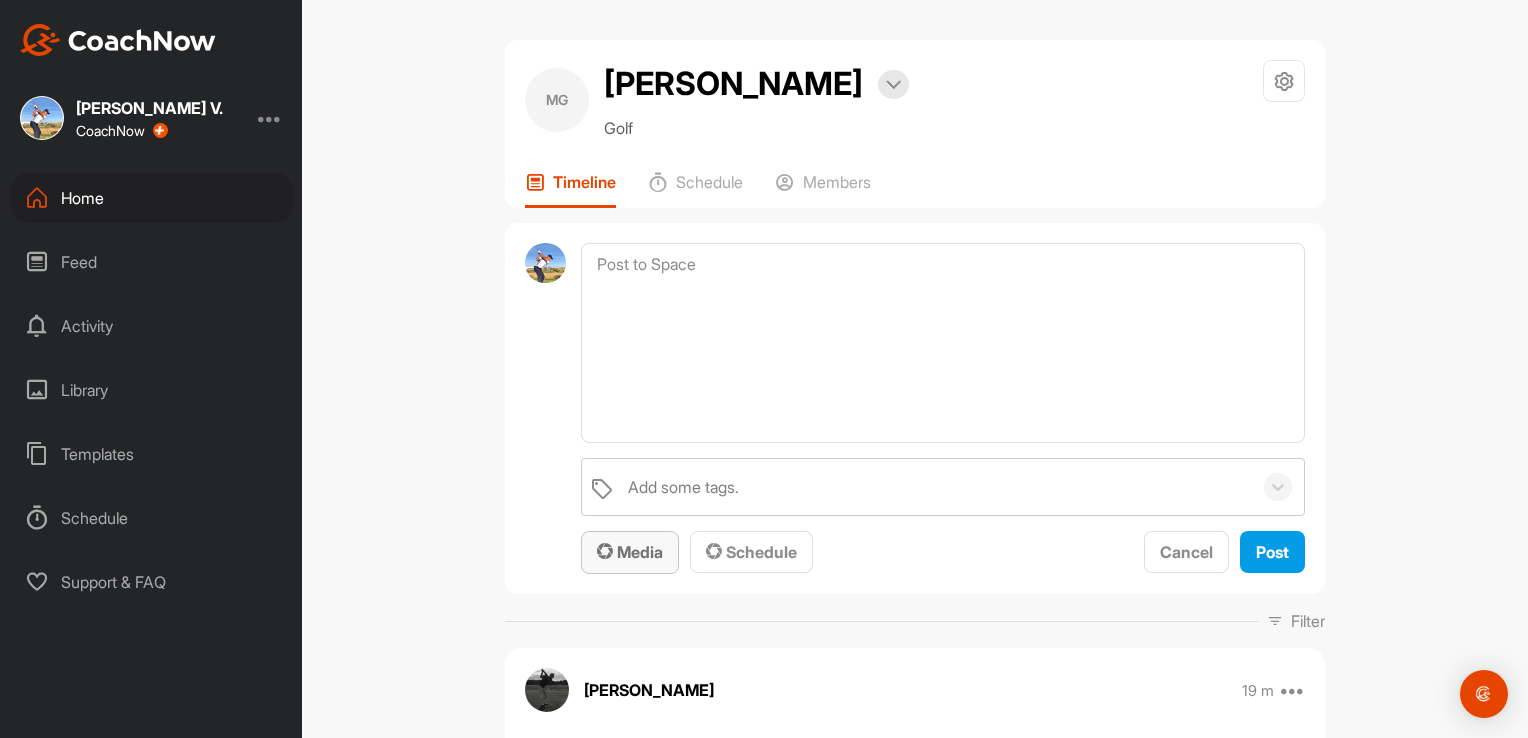 click on "Media" at bounding box center [630, 552] 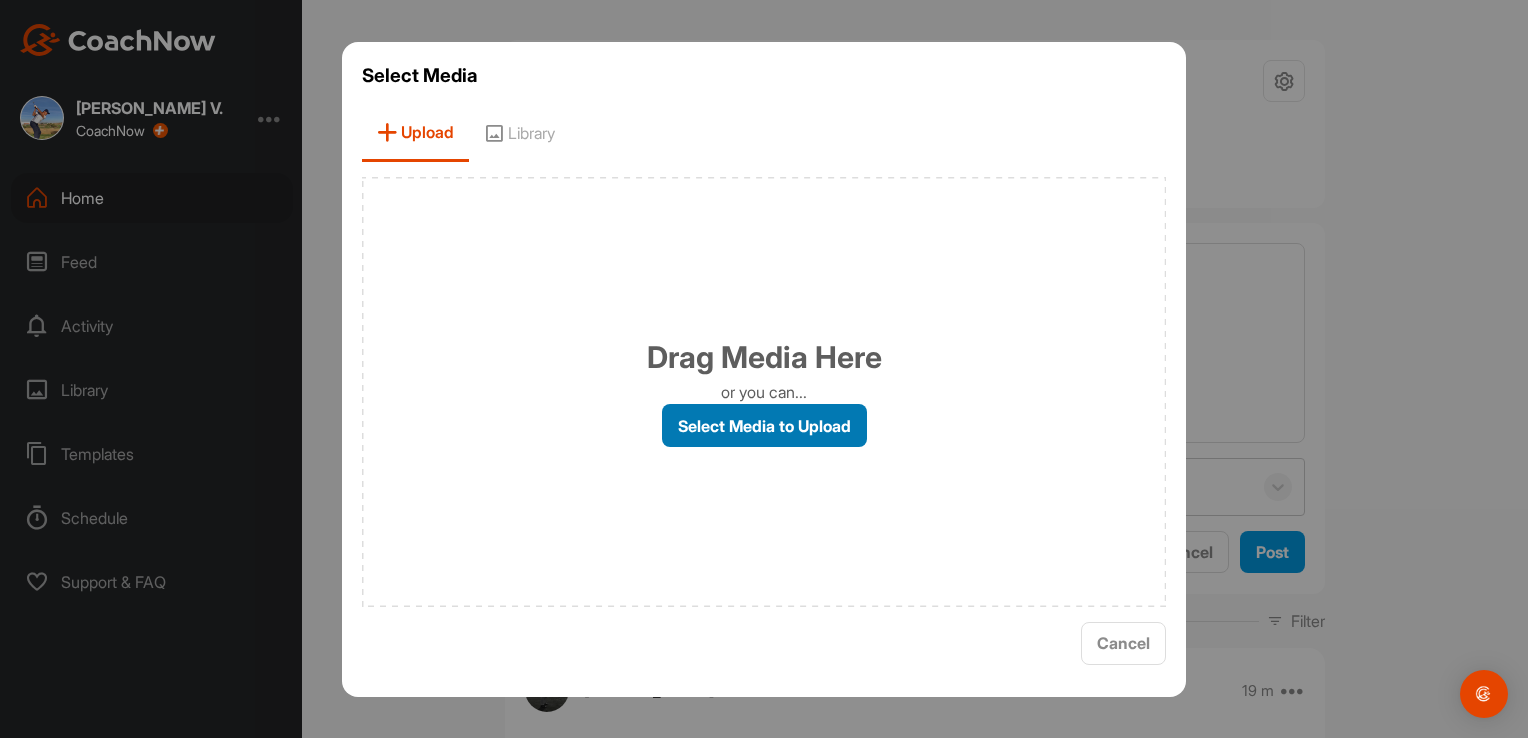 click on "Select Media to Upload" at bounding box center (764, 425) 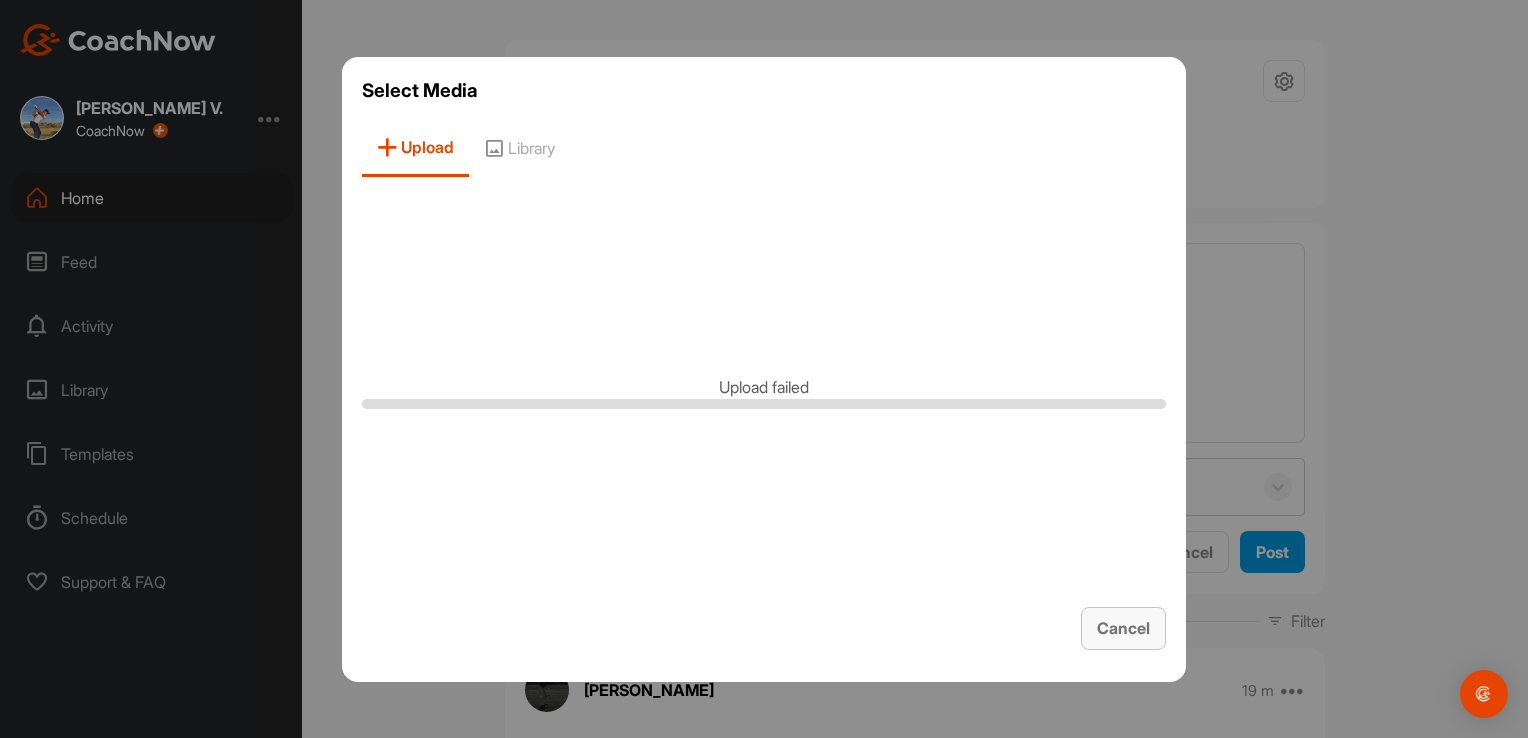 click on "Cancel" at bounding box center [1123, 628] 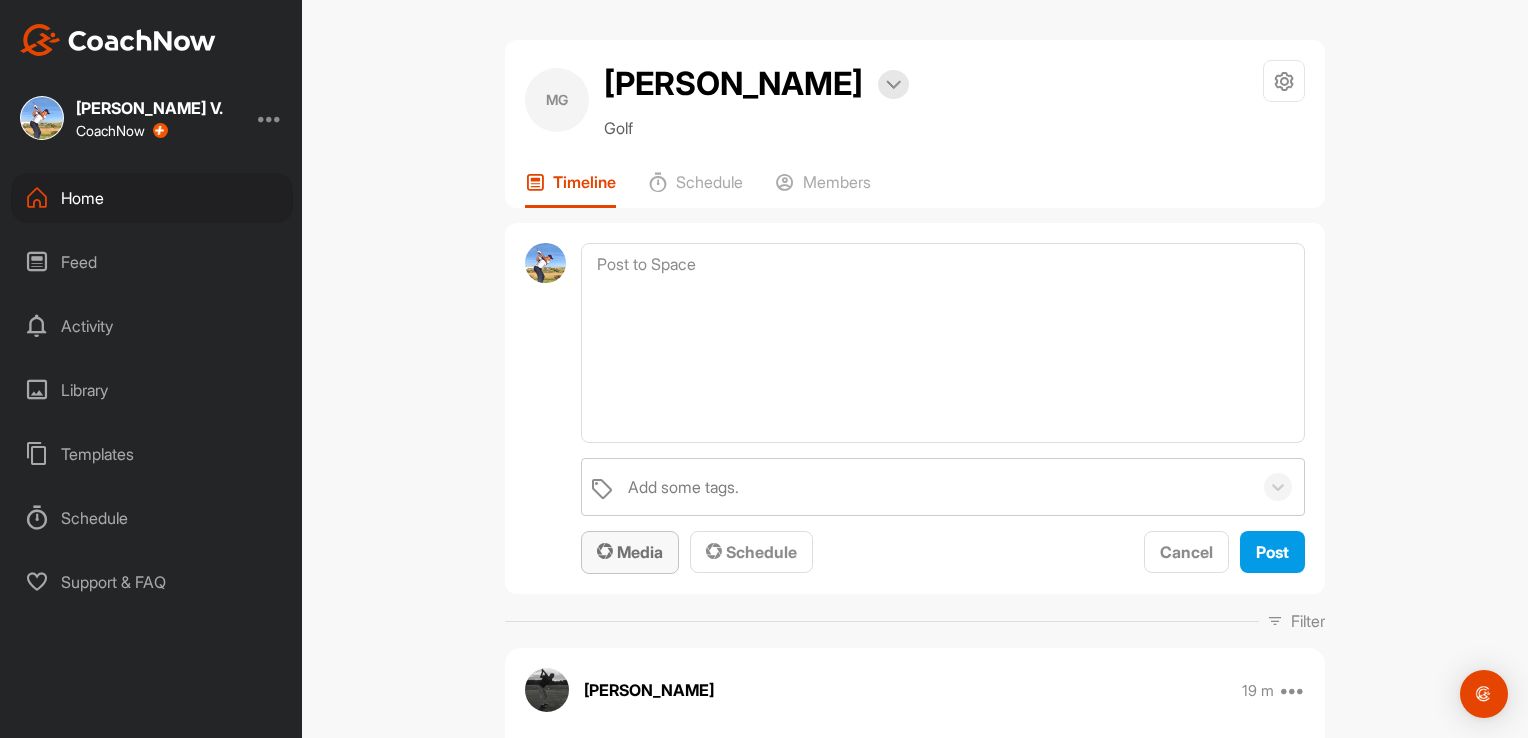 click at bounding box center (605, 551) 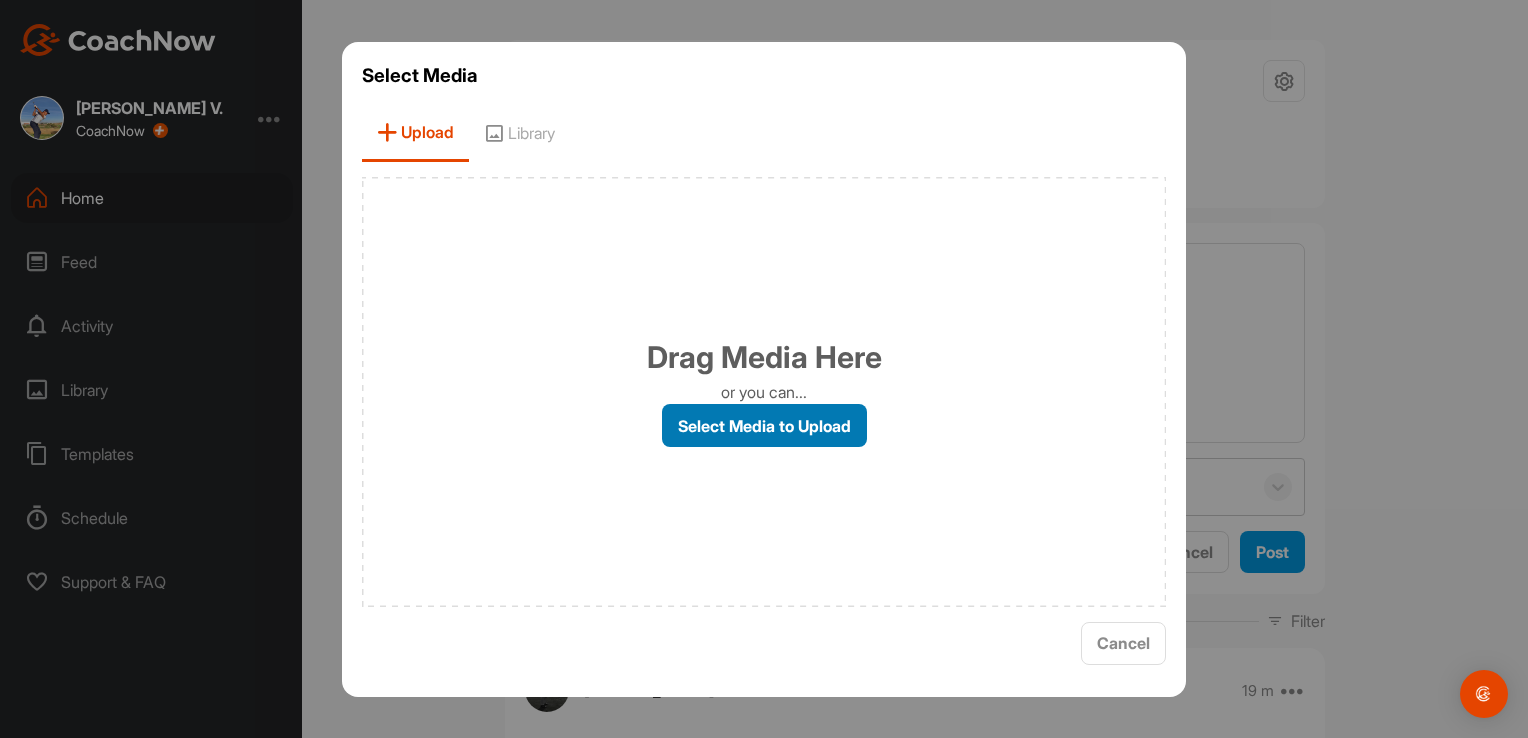 click on "Select Media to Upload" at bounding box center (764, 425) 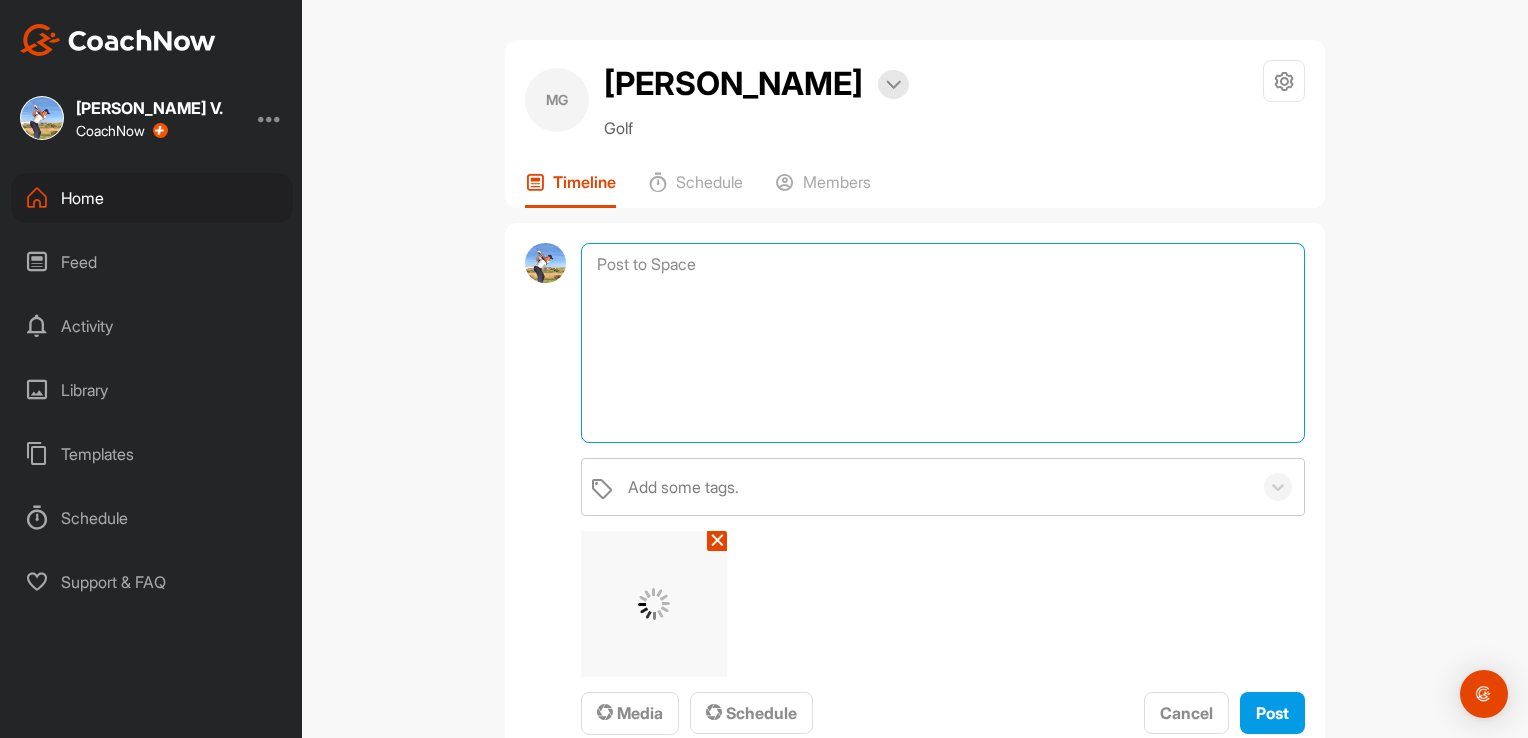 click at bounding box center [943, 343] 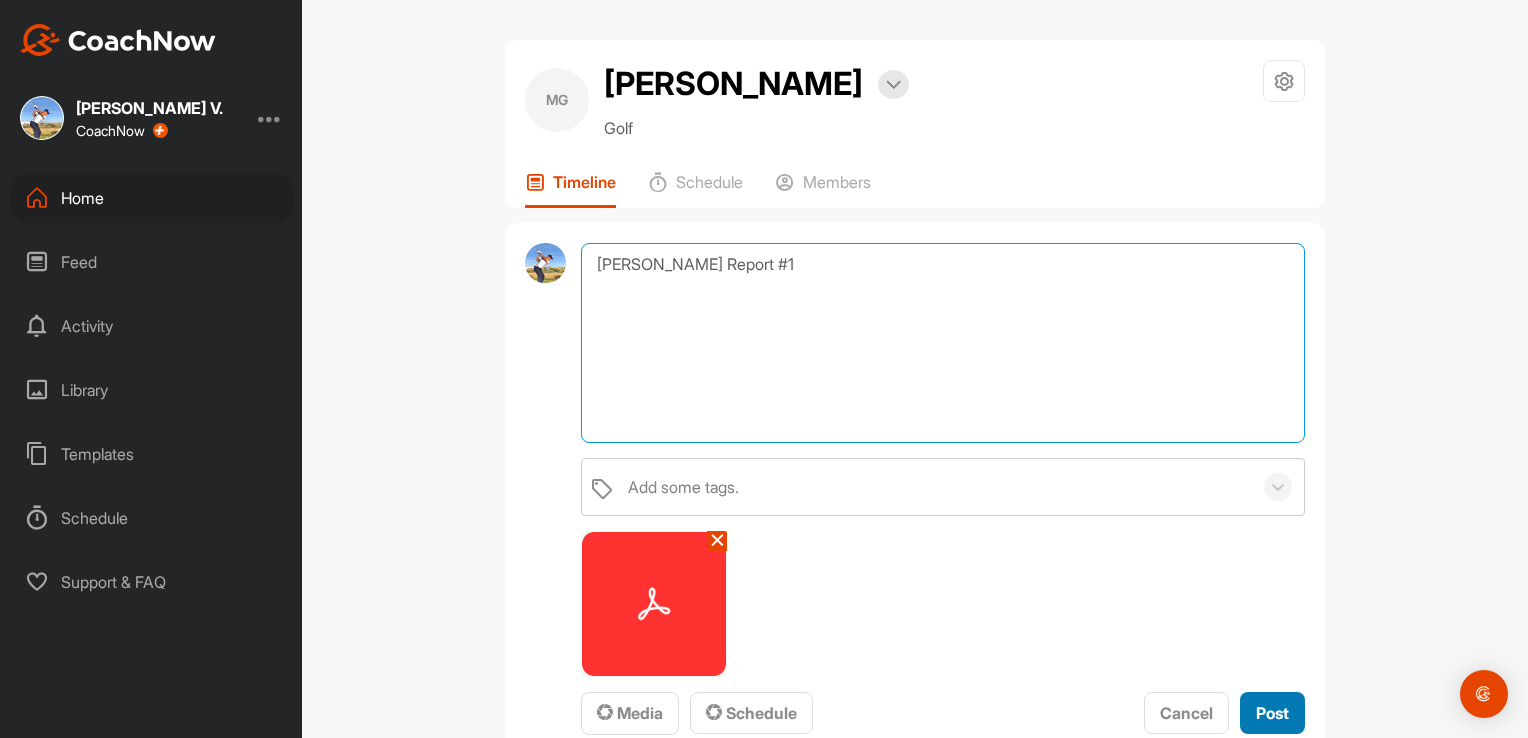 type on "Sam PuttLab Report #1" 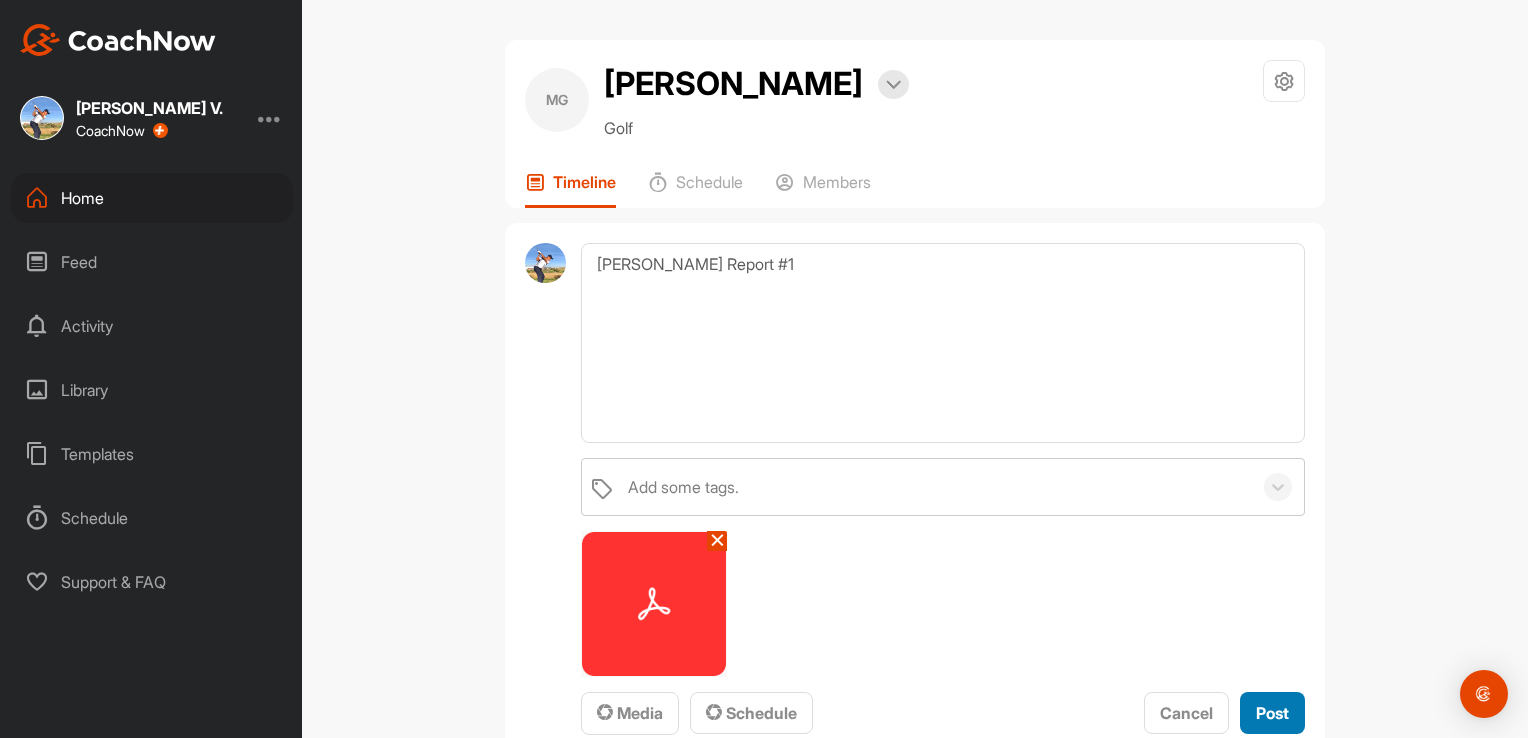 click on "Post" at bounding box center [1272, 713] 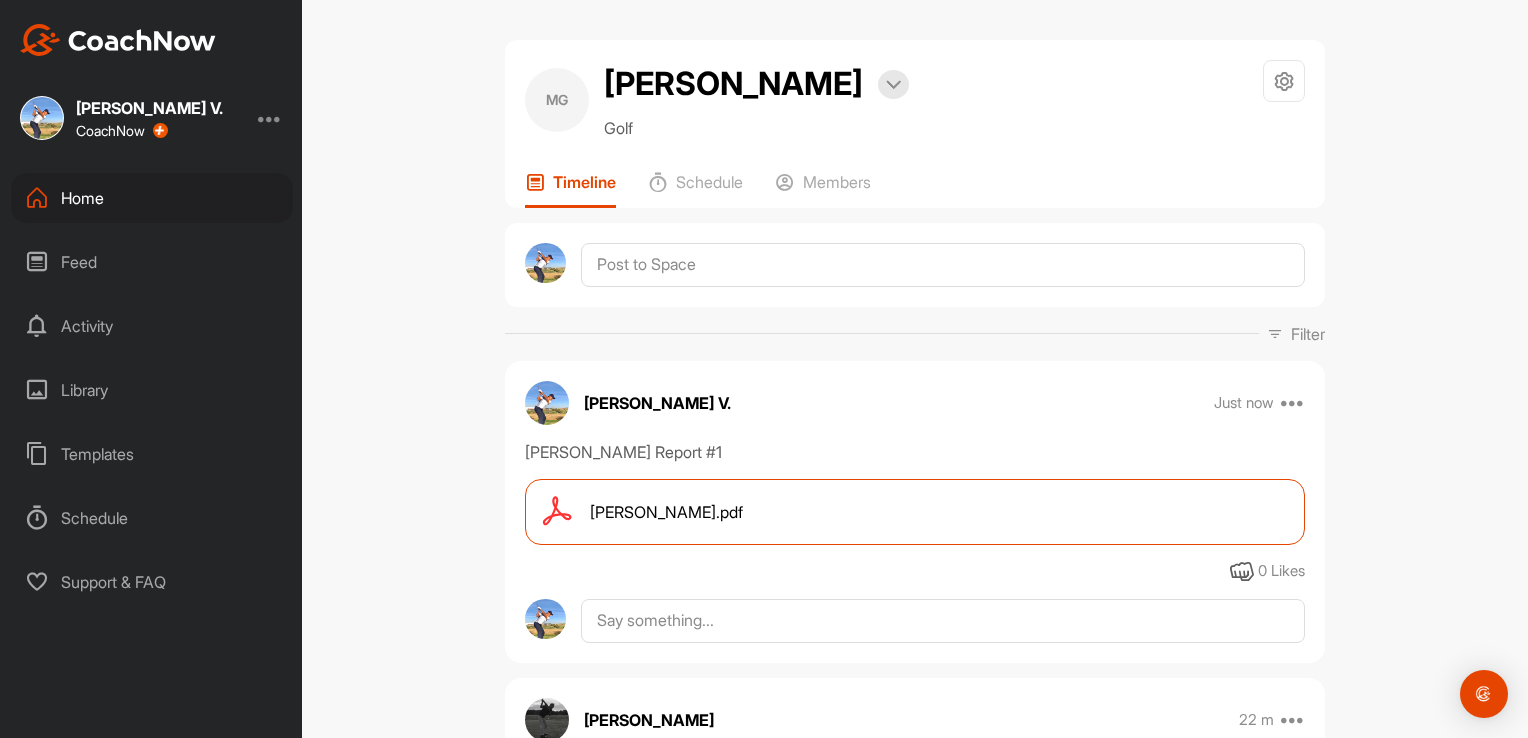 drag, startPoint x: 117, startPoint y: 290, endPoint x: 90, endPoint y: 262, distance: 38.8973 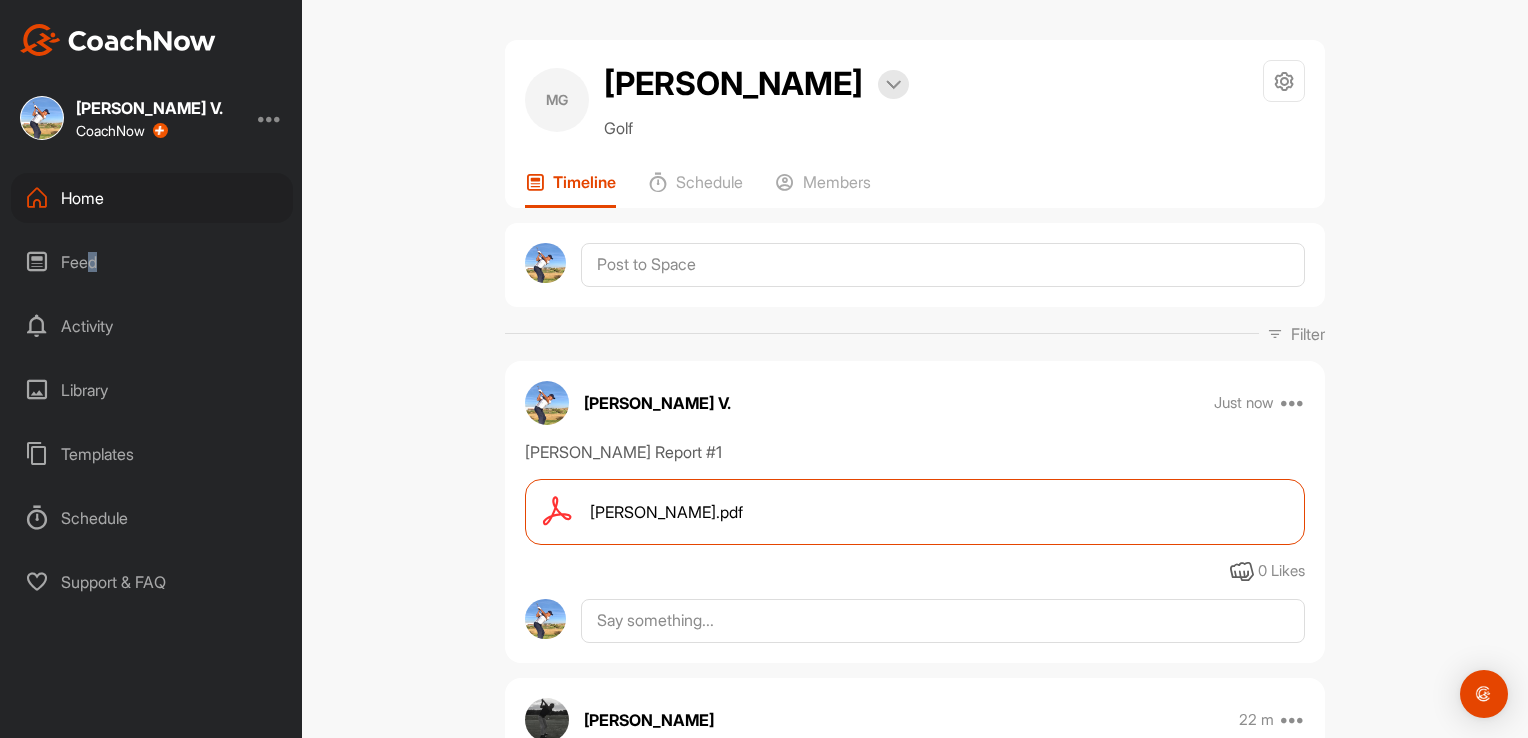 click on "Feed" at bounding box center (152, 262) 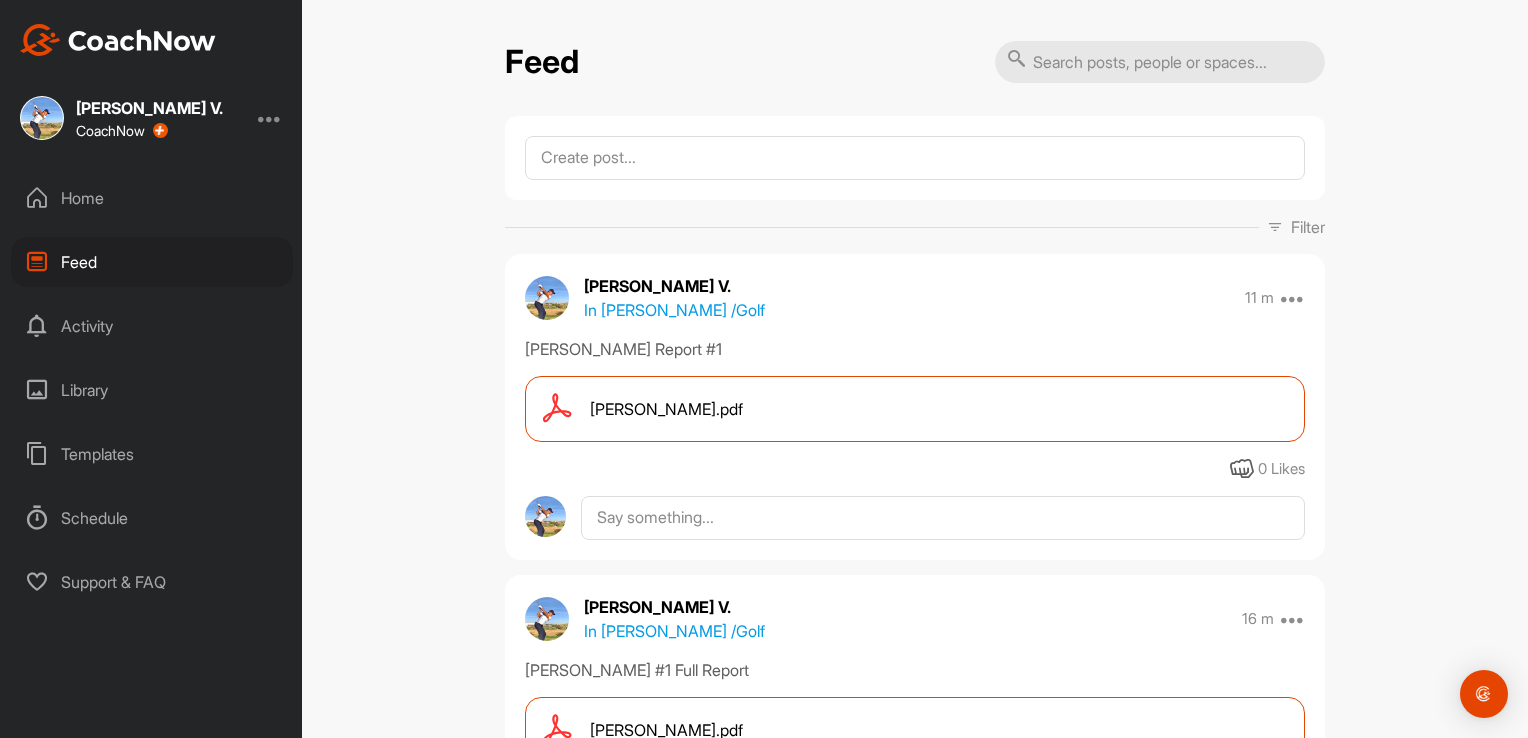 click on "In Regina Castillo   /  Golf" at bounding box center [674, 631] 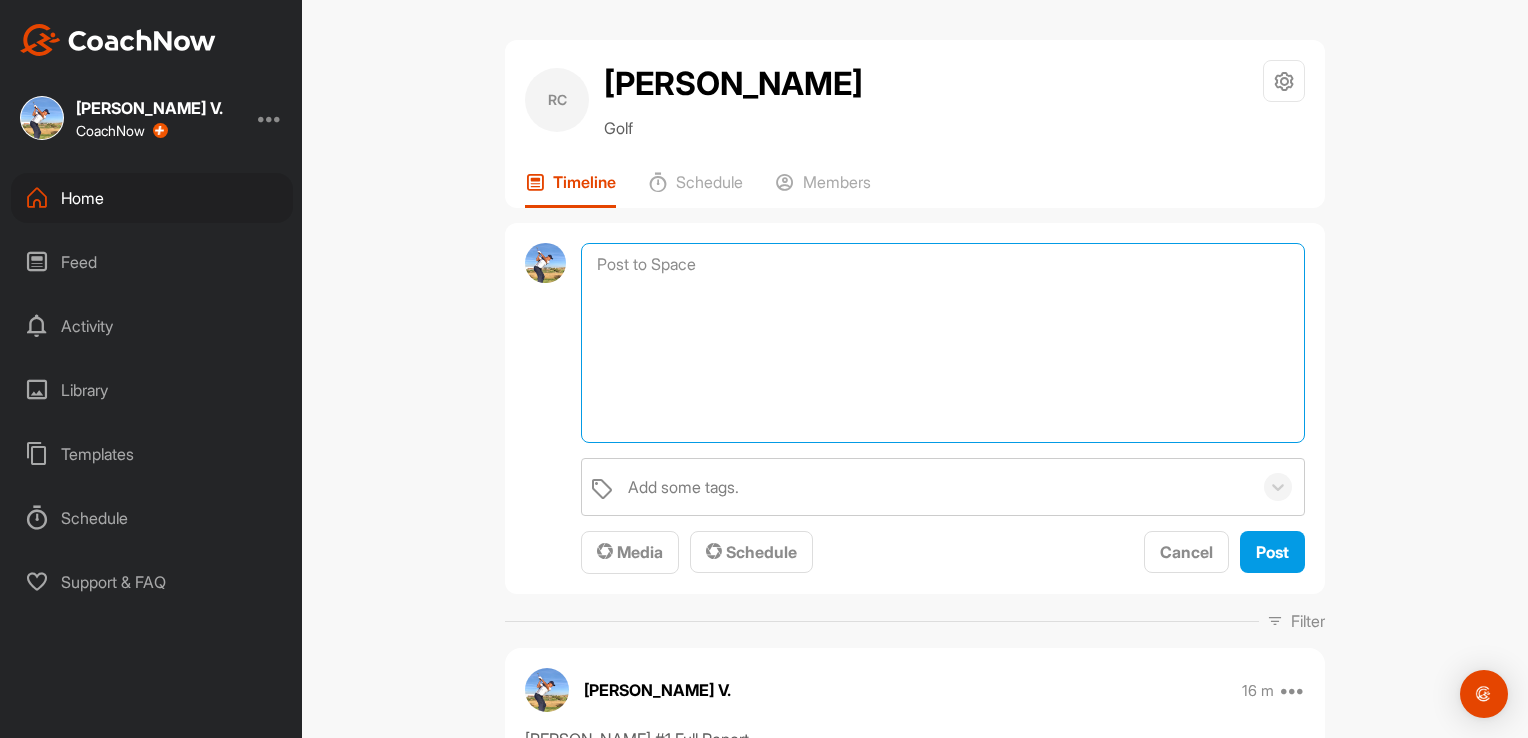 click at bounding box center (943, 343) 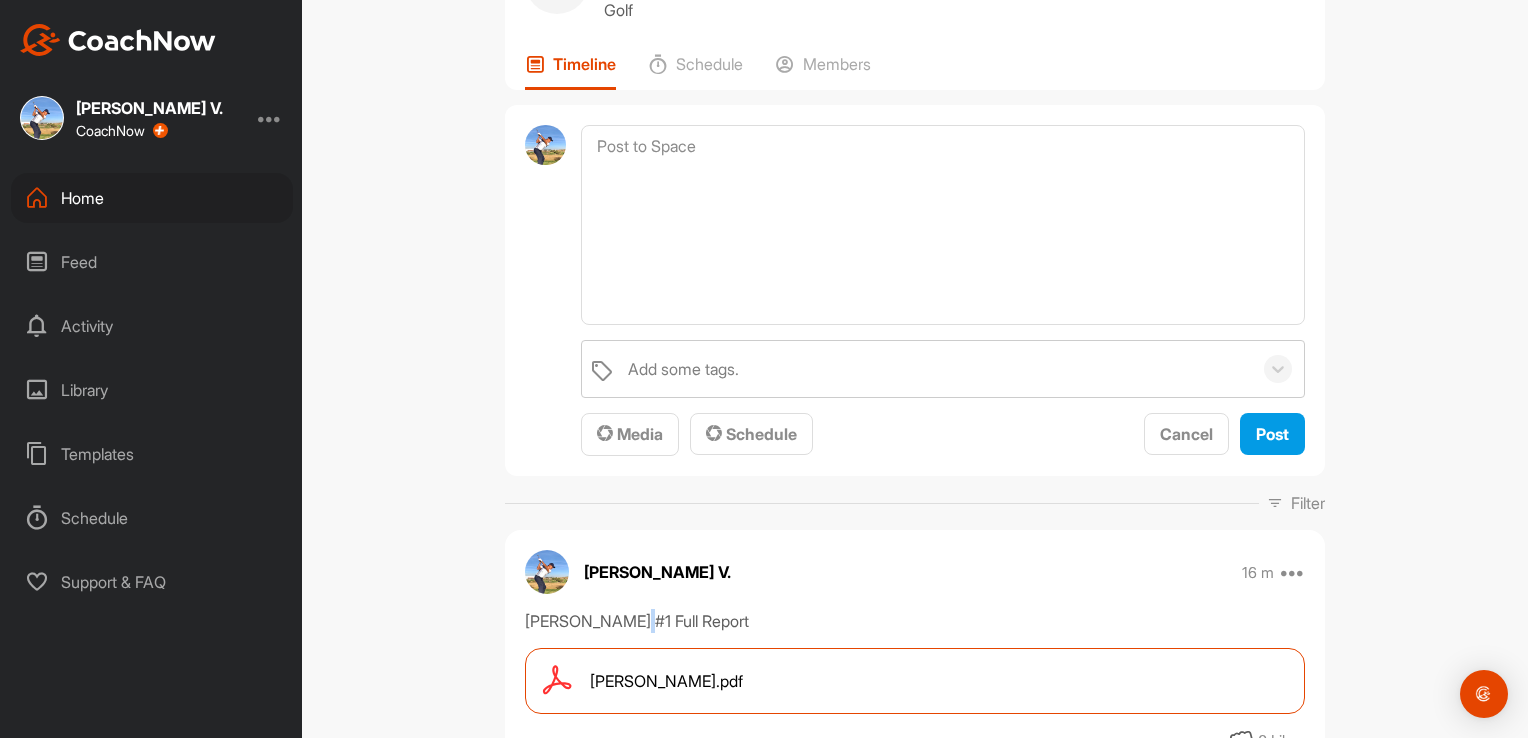 drag, startPoint x: 633, startPoint y: 630, endPoint x: 624, endPoint y: 622, distance: 12.0415945 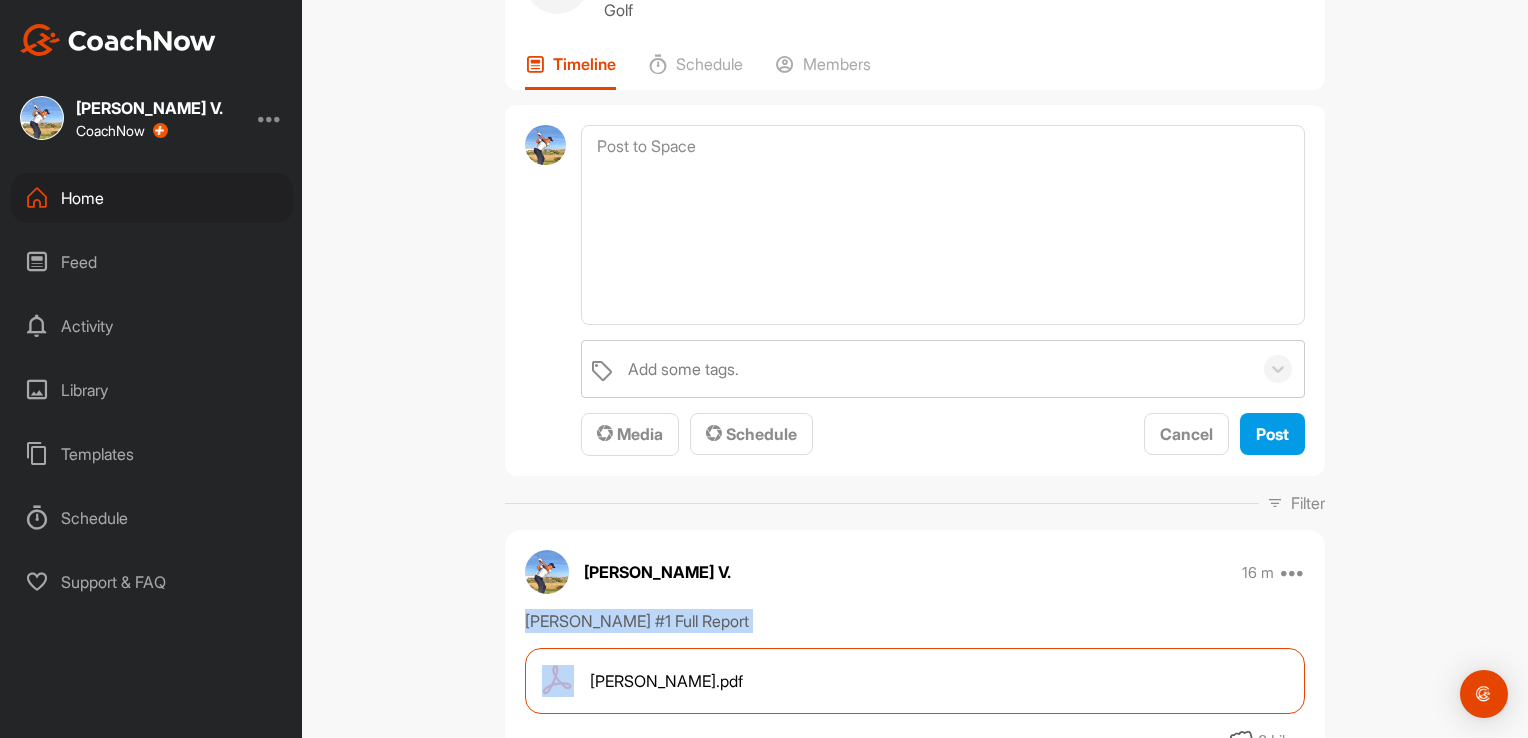 copy on "Sam PuttLab #1 Full Report" 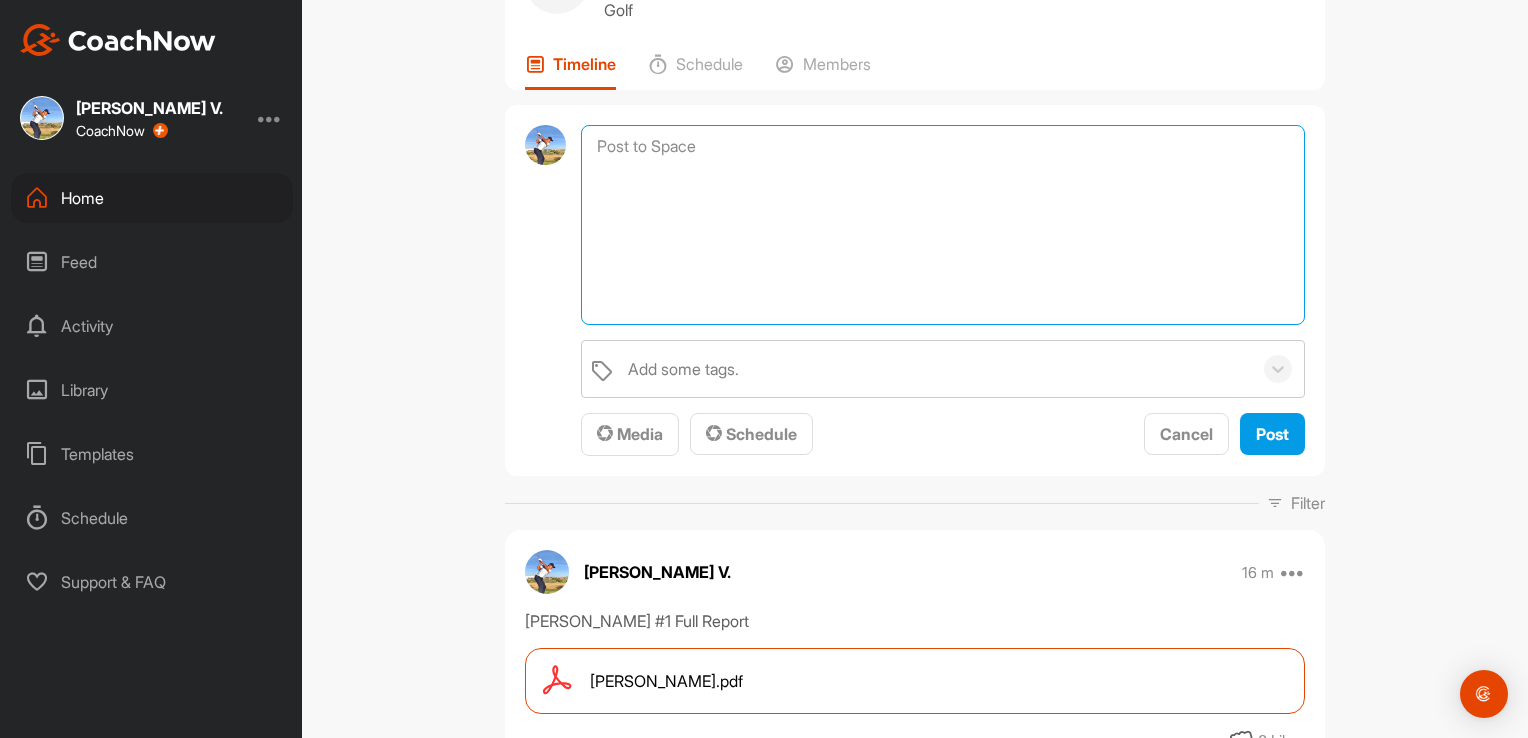 paste on "Sam PuttLab #1 Full Report" 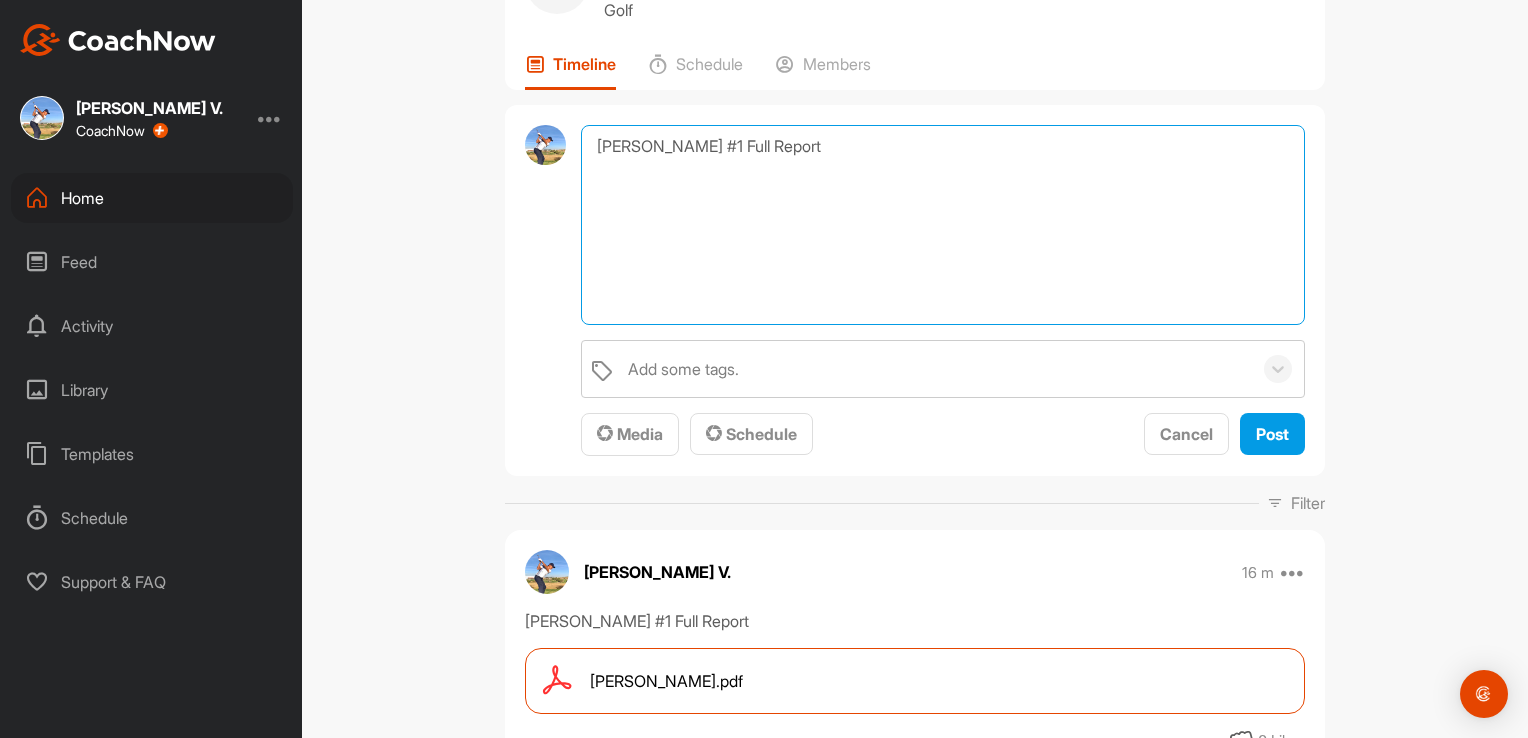 click on "Sam PuttLab #1 Full Report" at bounding box center (943, 225) 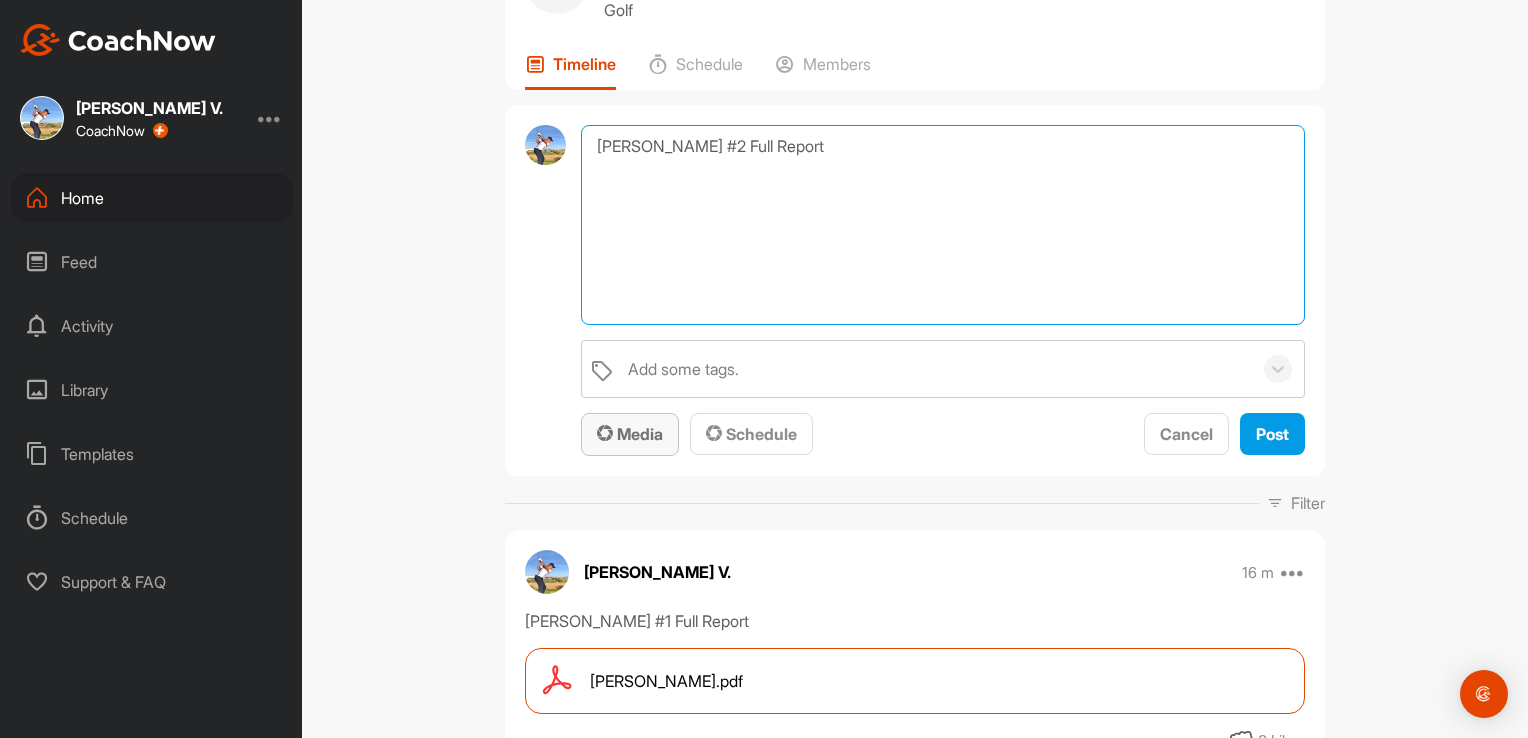 type on "Sam PuttLab #2 Full Report" 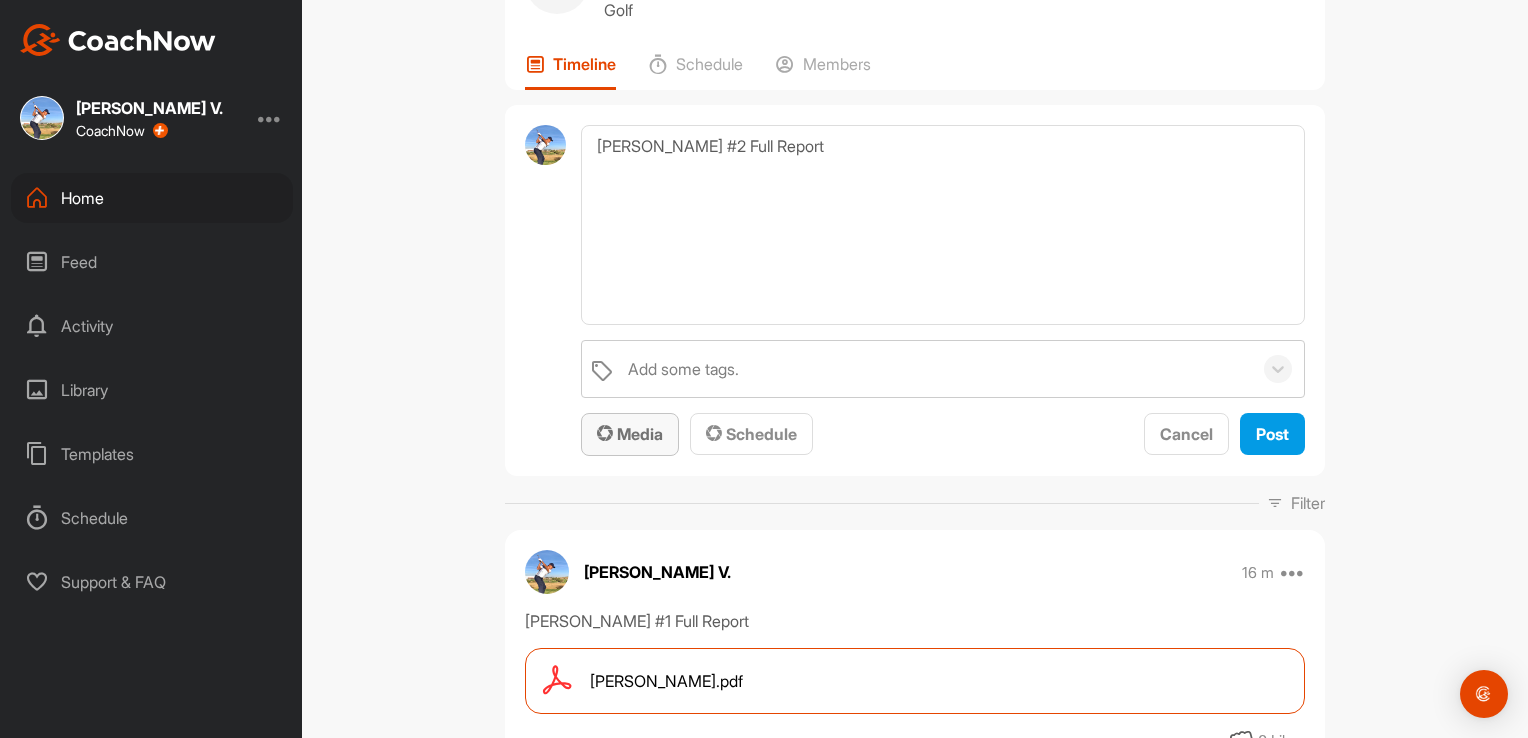 click on "Media" at bounding box center (630, 434) 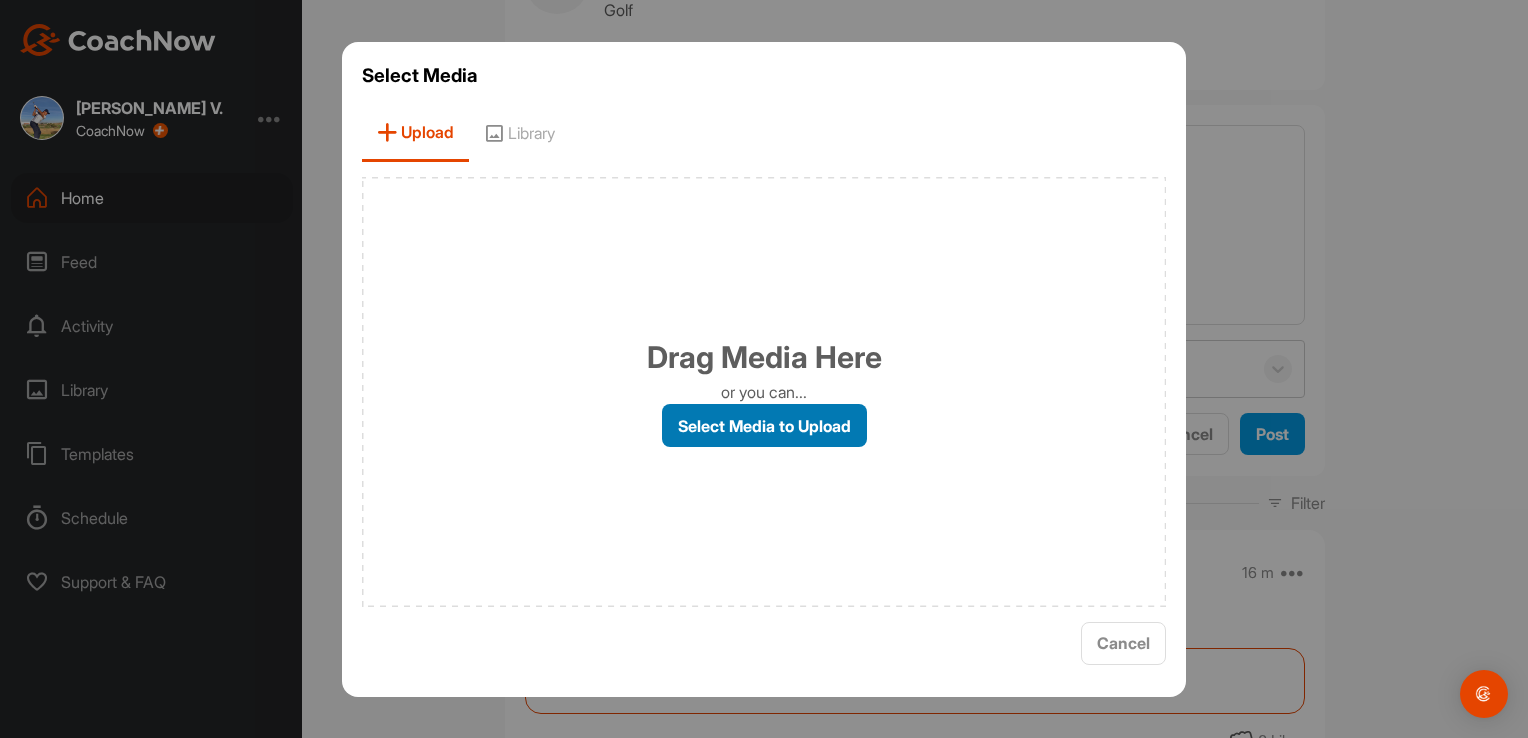 click on "Select Media to Upload" at bounding box center [764, 425] 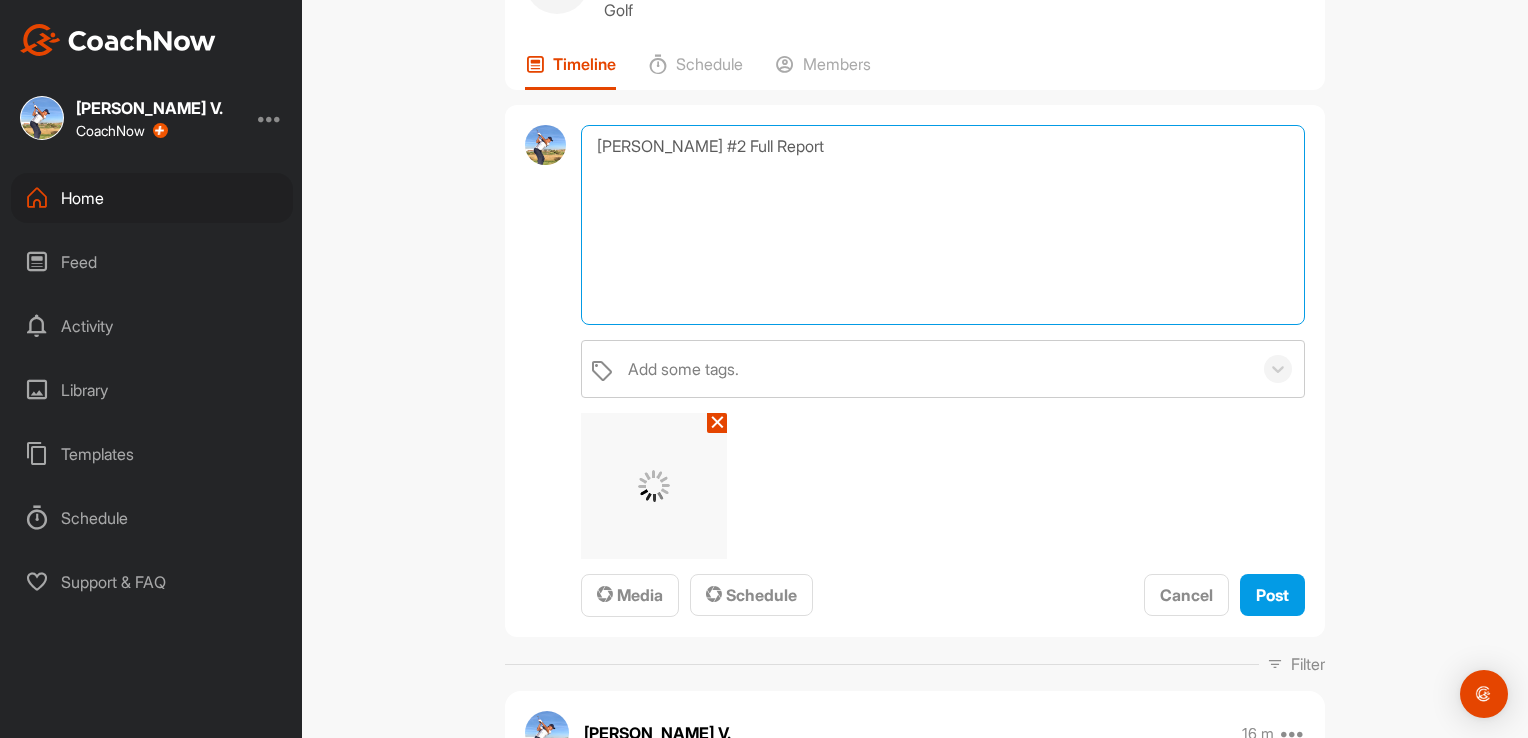 click on "Sam PuttLab #2 Full Report" at bounding box center (943, 225) 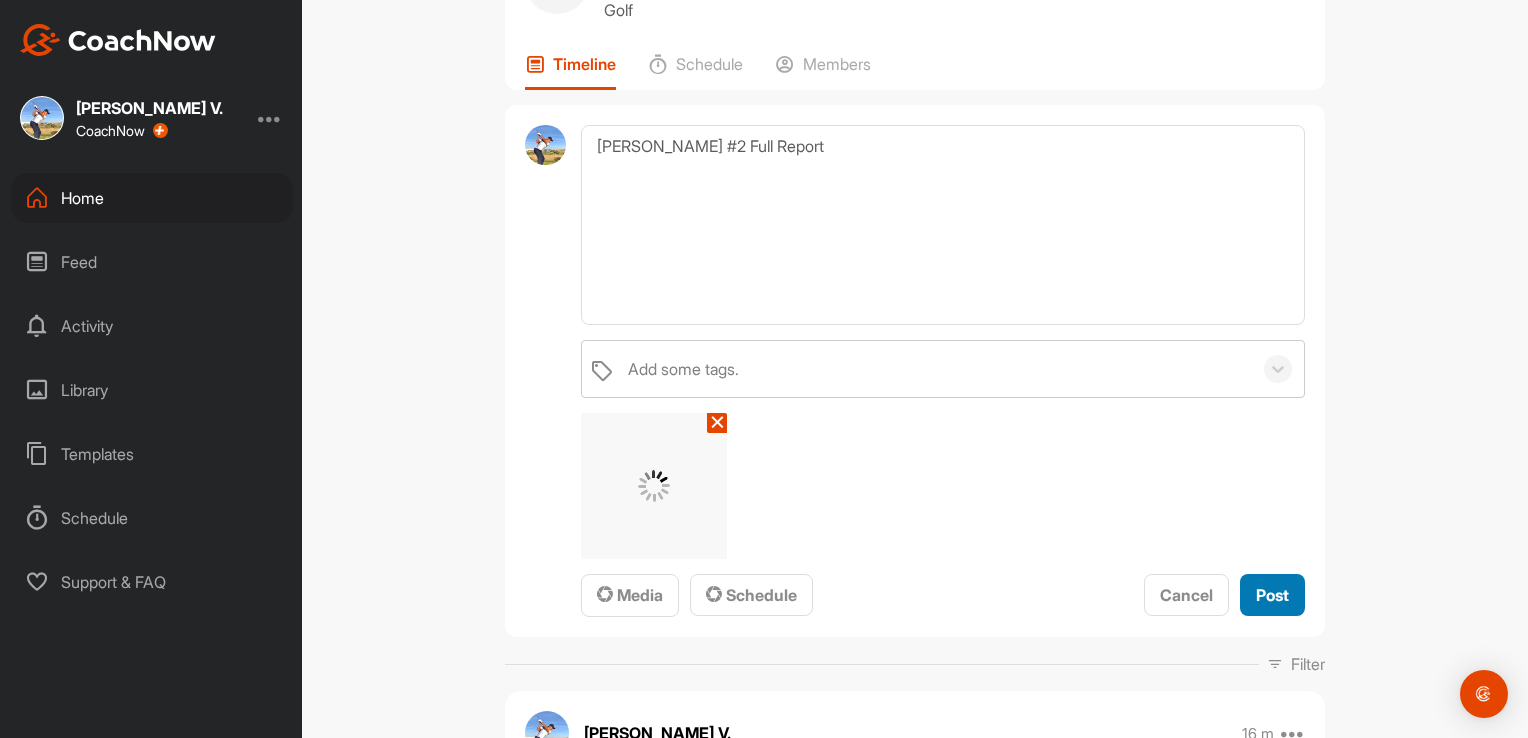 click on "Post" at bounding box center (1272, 595) 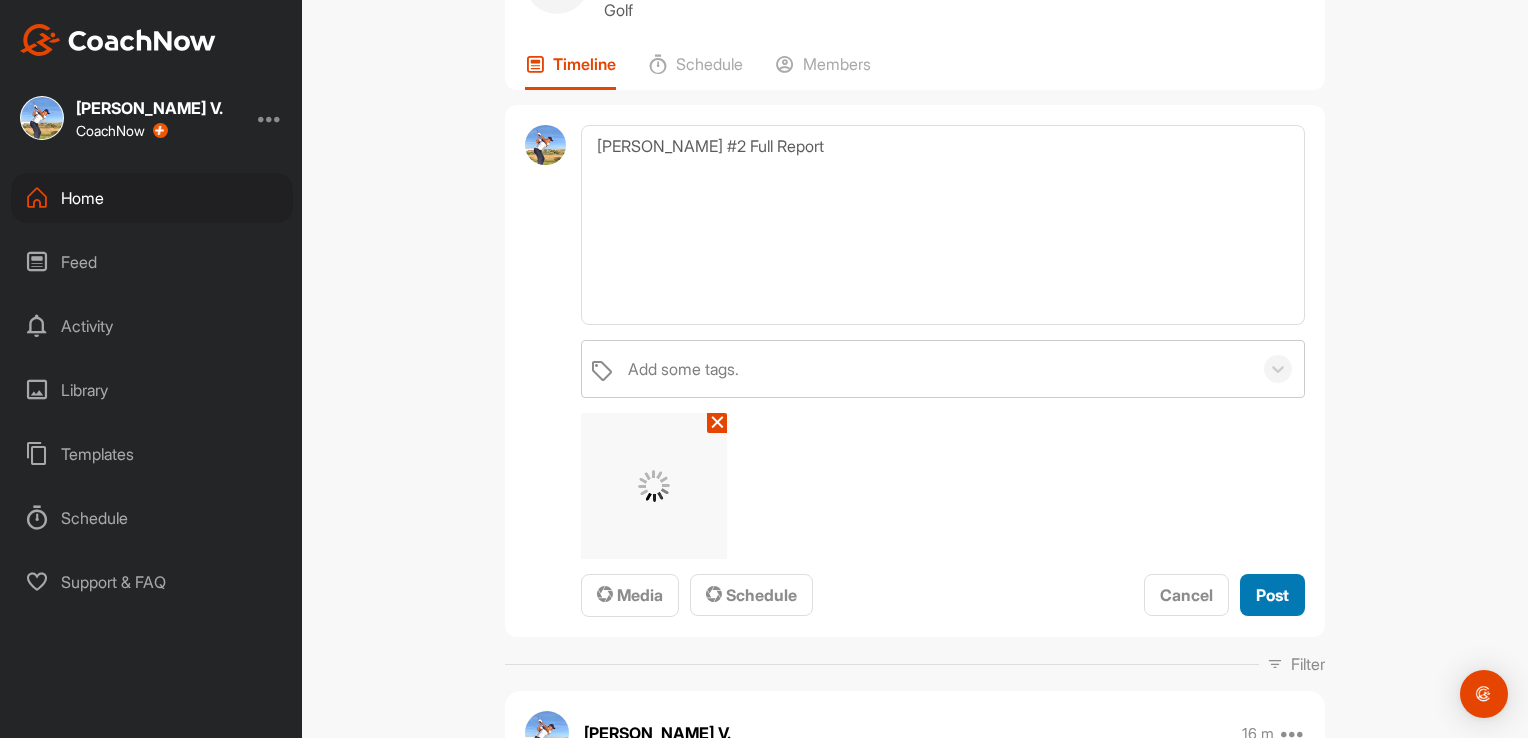type 